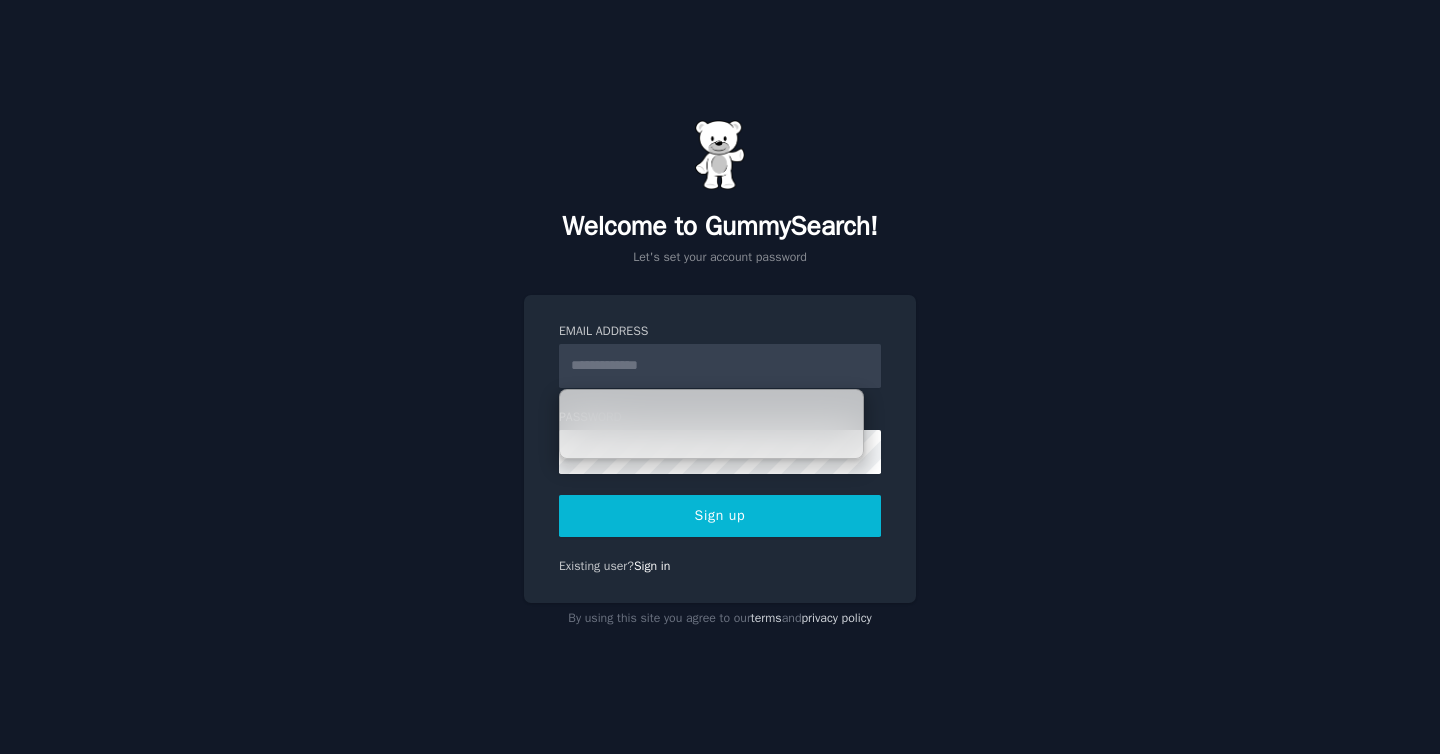 scroll, scrollTop: 0, scrollLeft: 0, axis: both 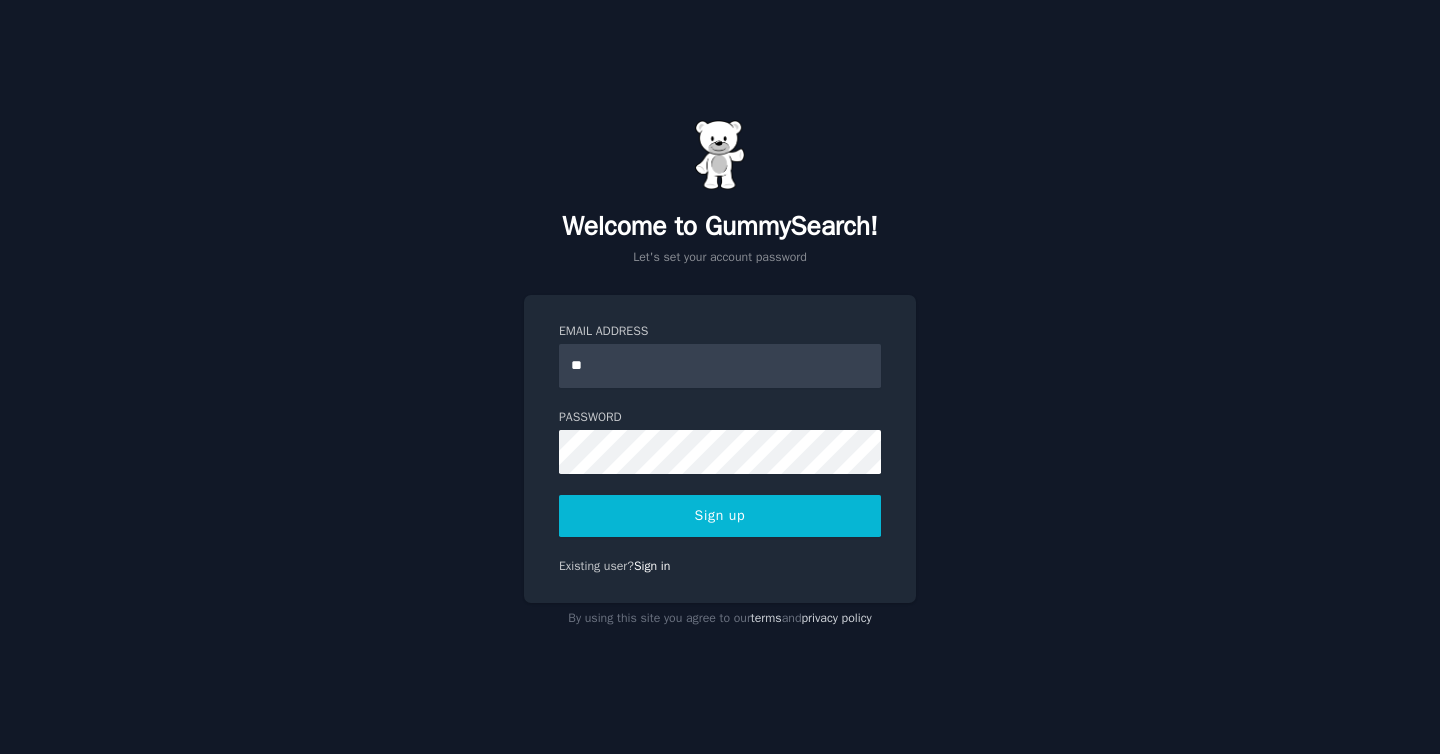 type on "*" 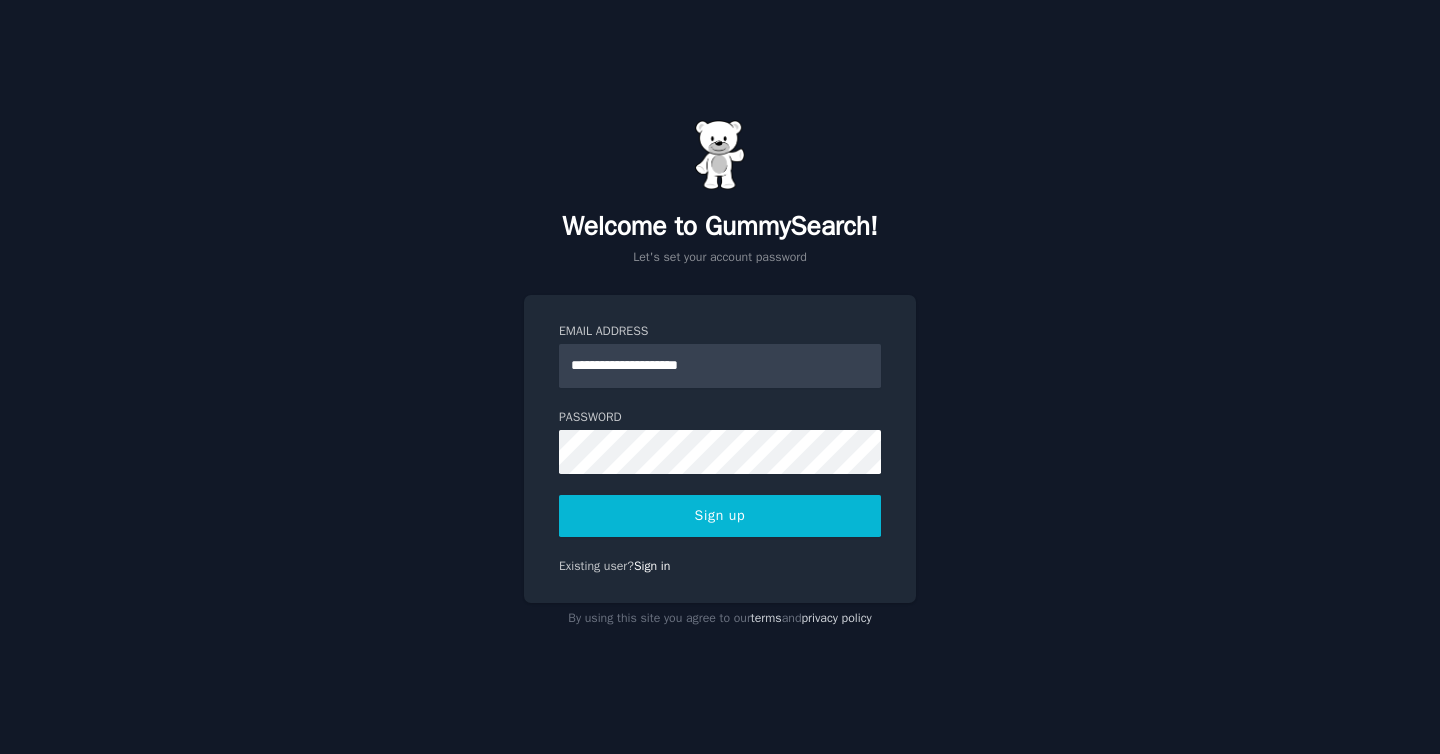 type on "**********" 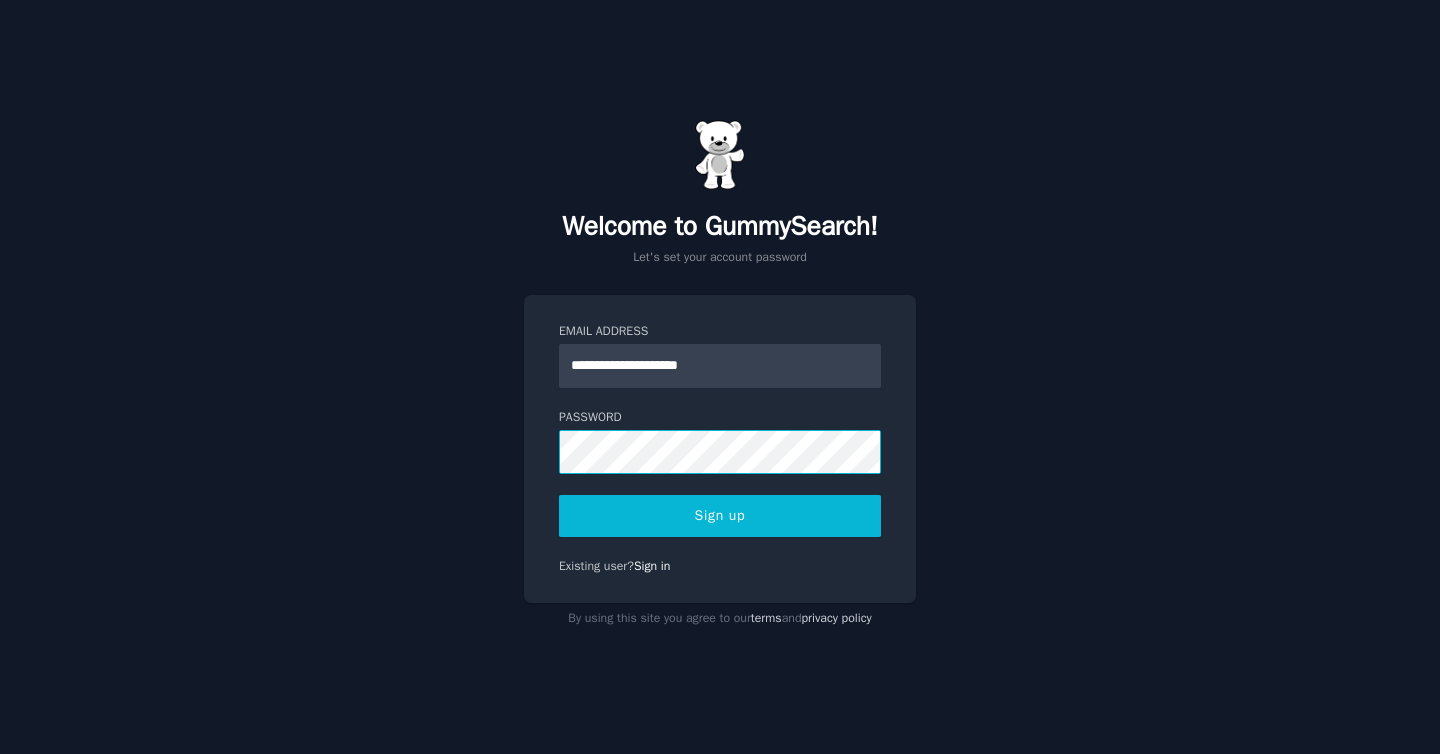 click on "Sign up" at bounding box center [720, 516] 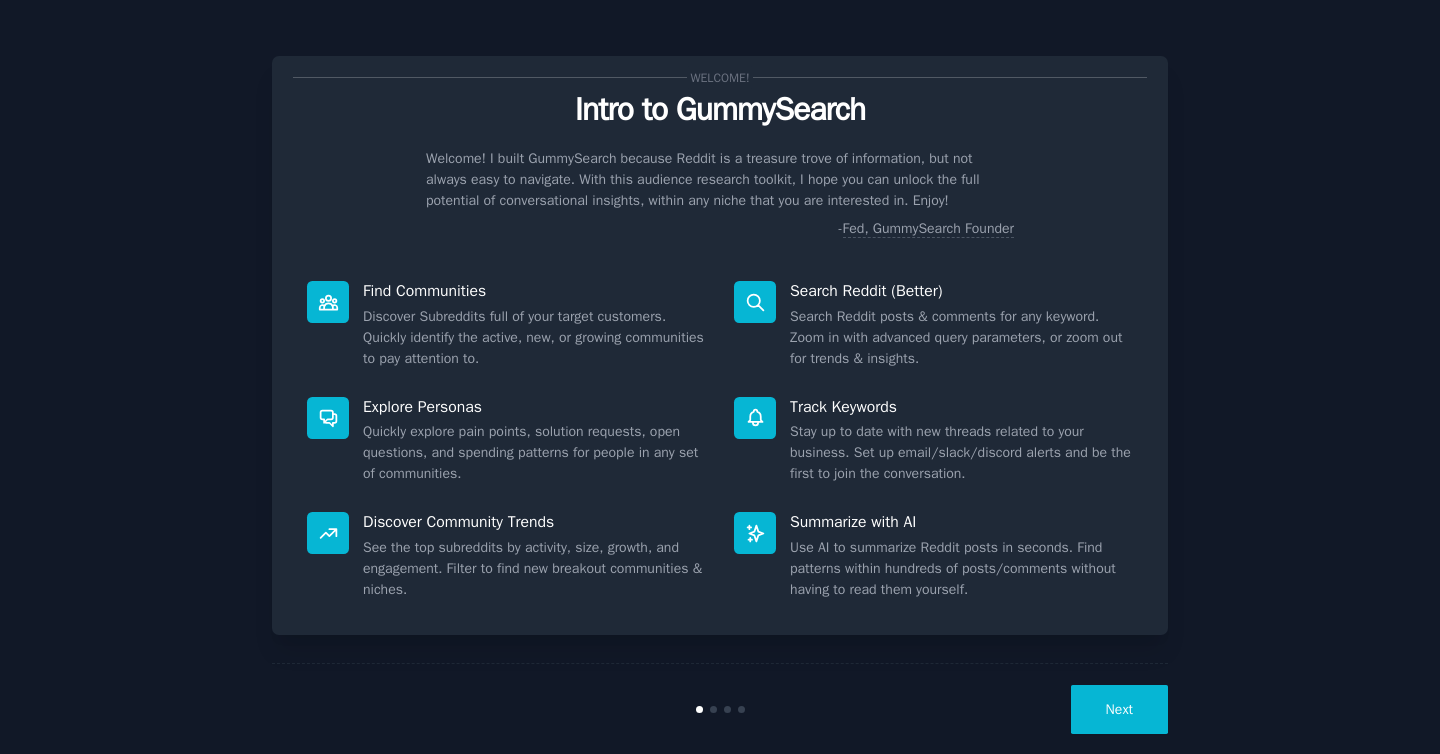 scroll, scrollTop: 0, scrollLeft: 0, axis: both 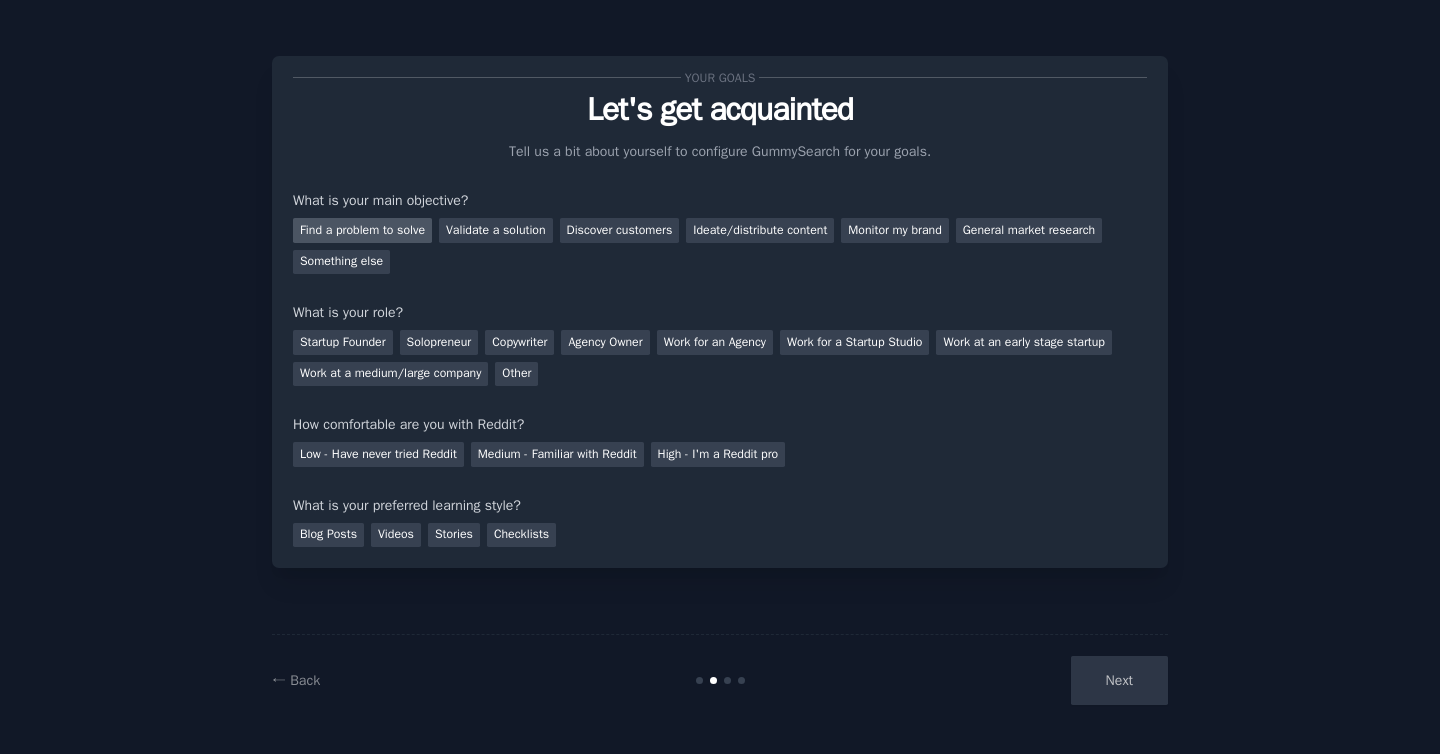 click on "Find a problem to solve" at bounding box center [362, 230] 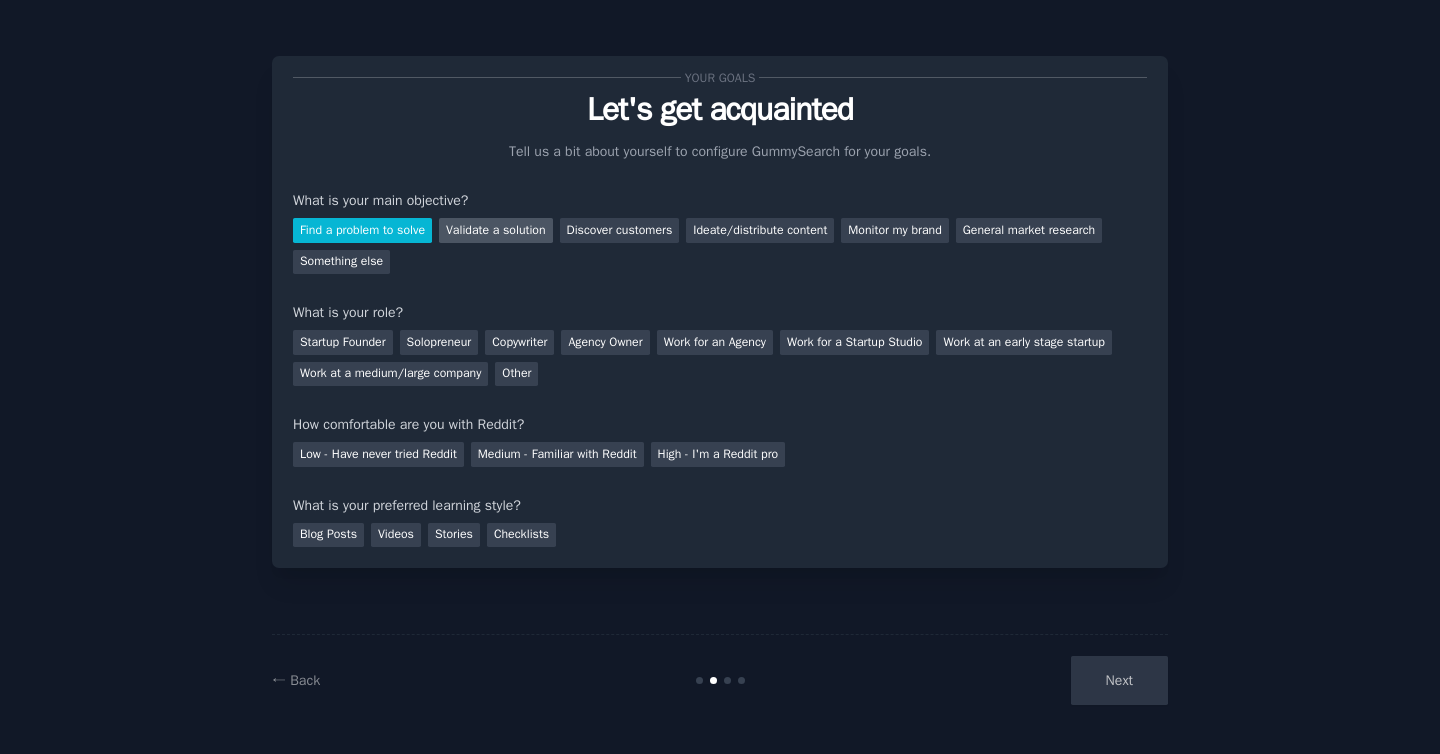 click on "Validate a solution" at bounding box center (496, 230) 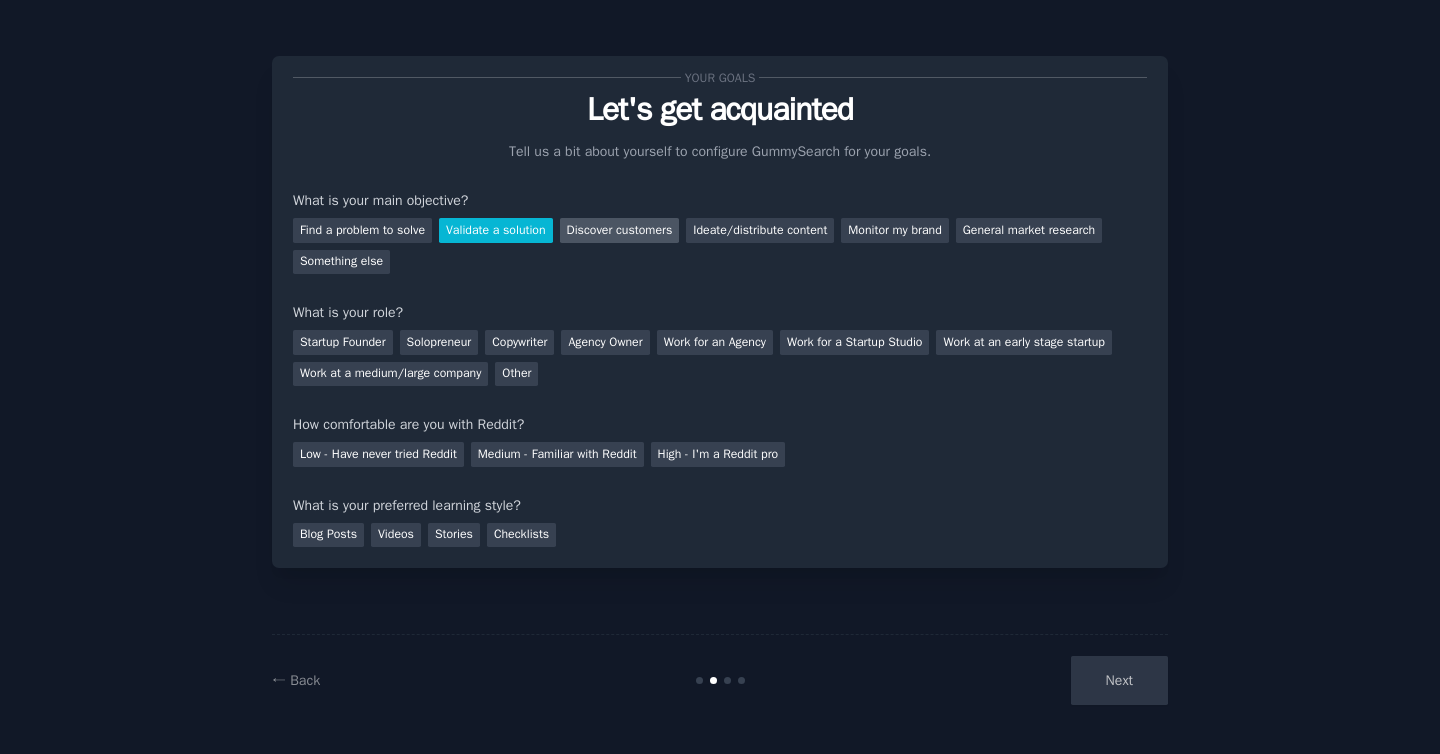 click on "Discover customers" at bounding box center (620, 230) 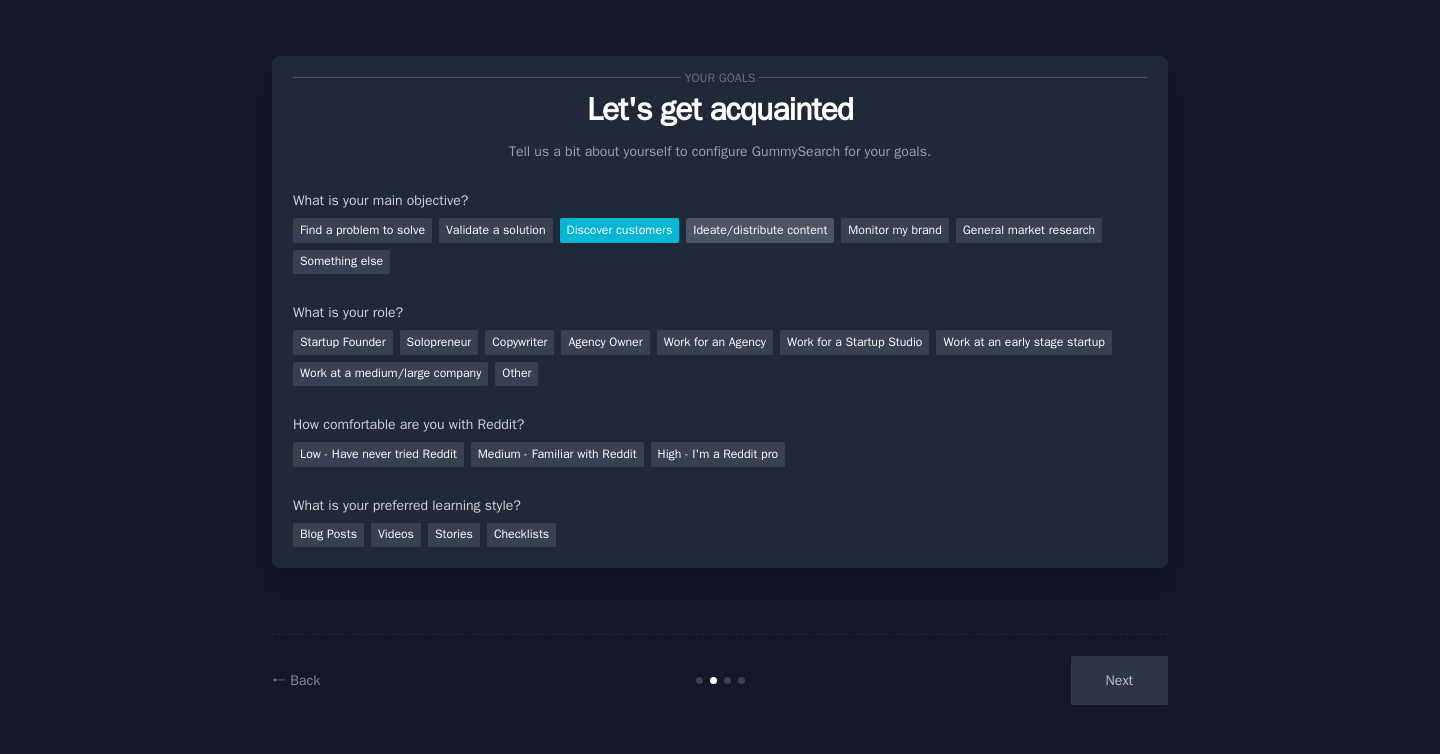 click on "Ideate/distribute content" at bounding box center [760, 230] 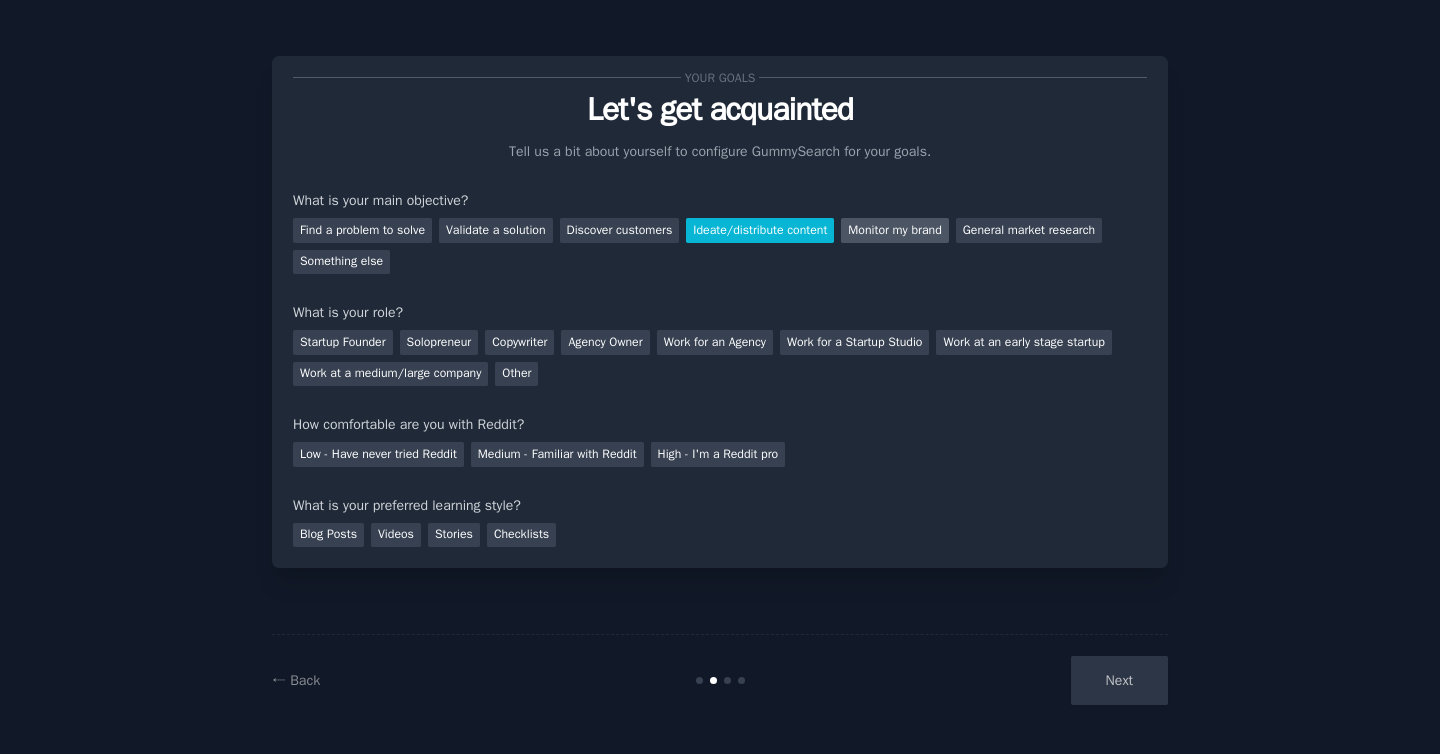click on "Monitor my brand" at bounding box center [894, 230] 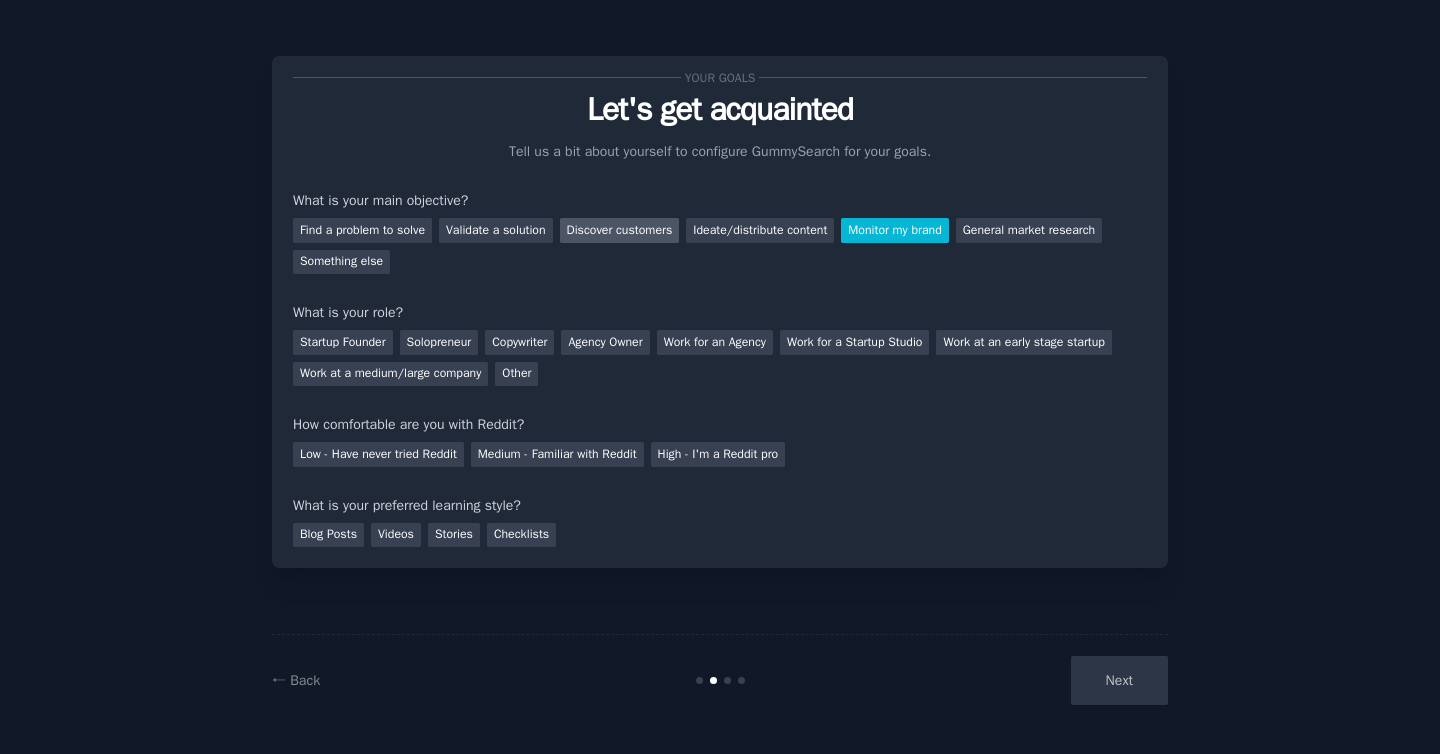 click on "Discover customers" at bounding box center (620, 230) 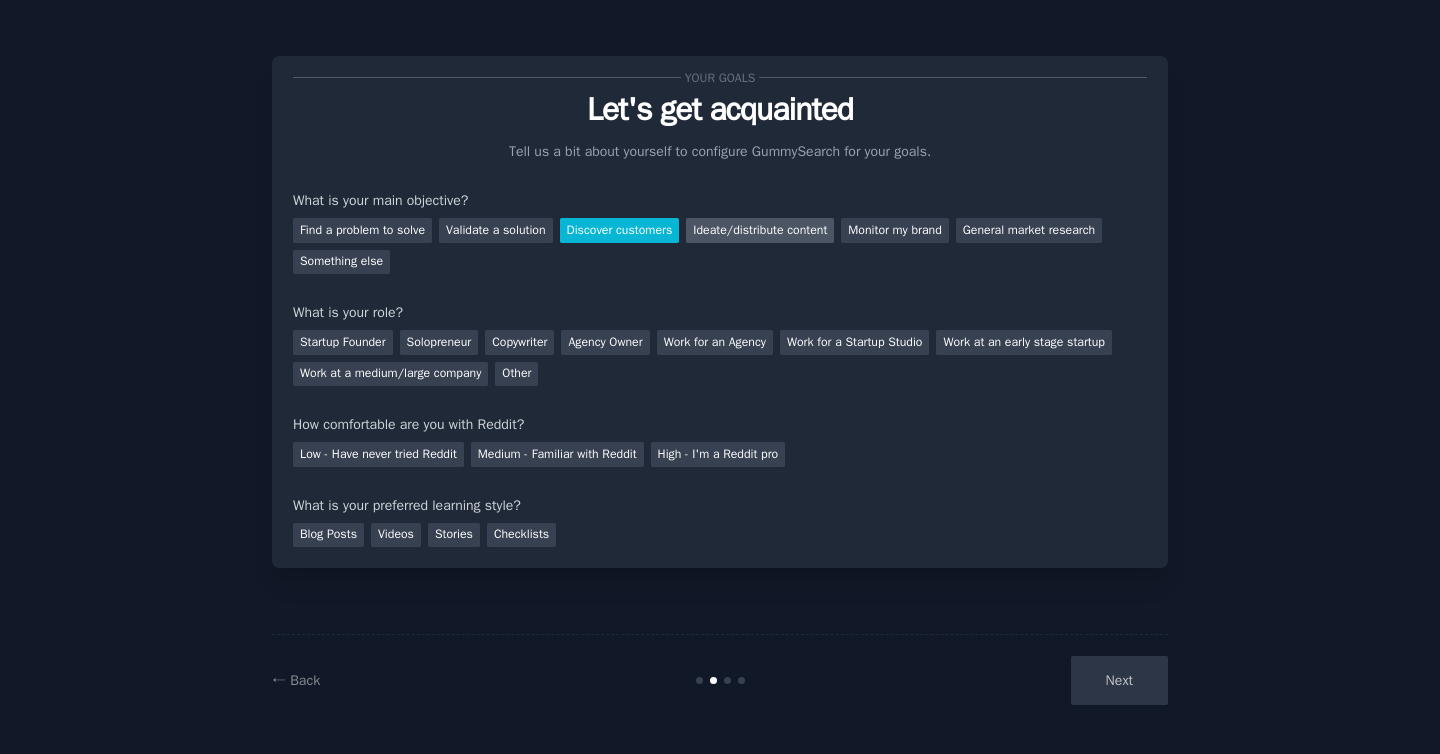 click on "Ideate/distribute content" at bounding box center [760, 230] 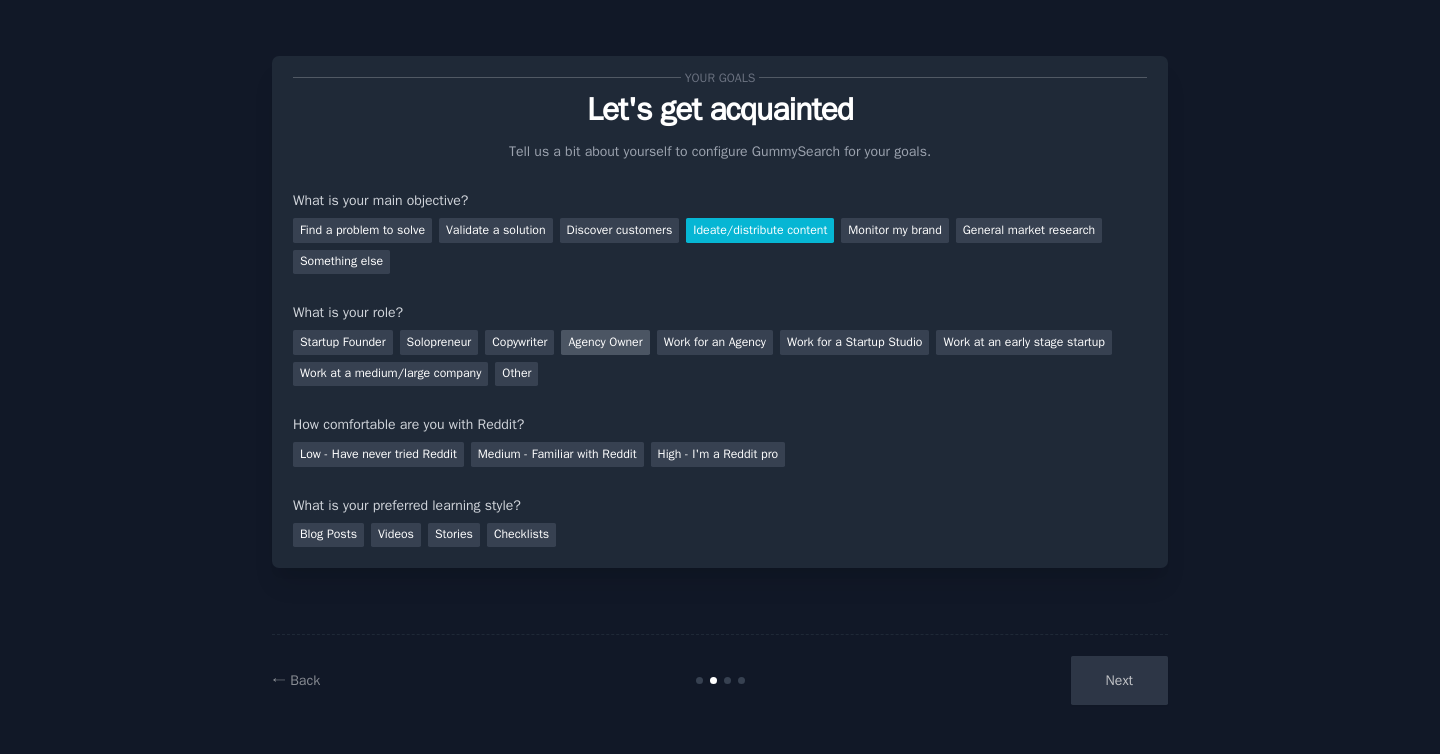 click on "Agency Owner" at bounding box center [605, 342] 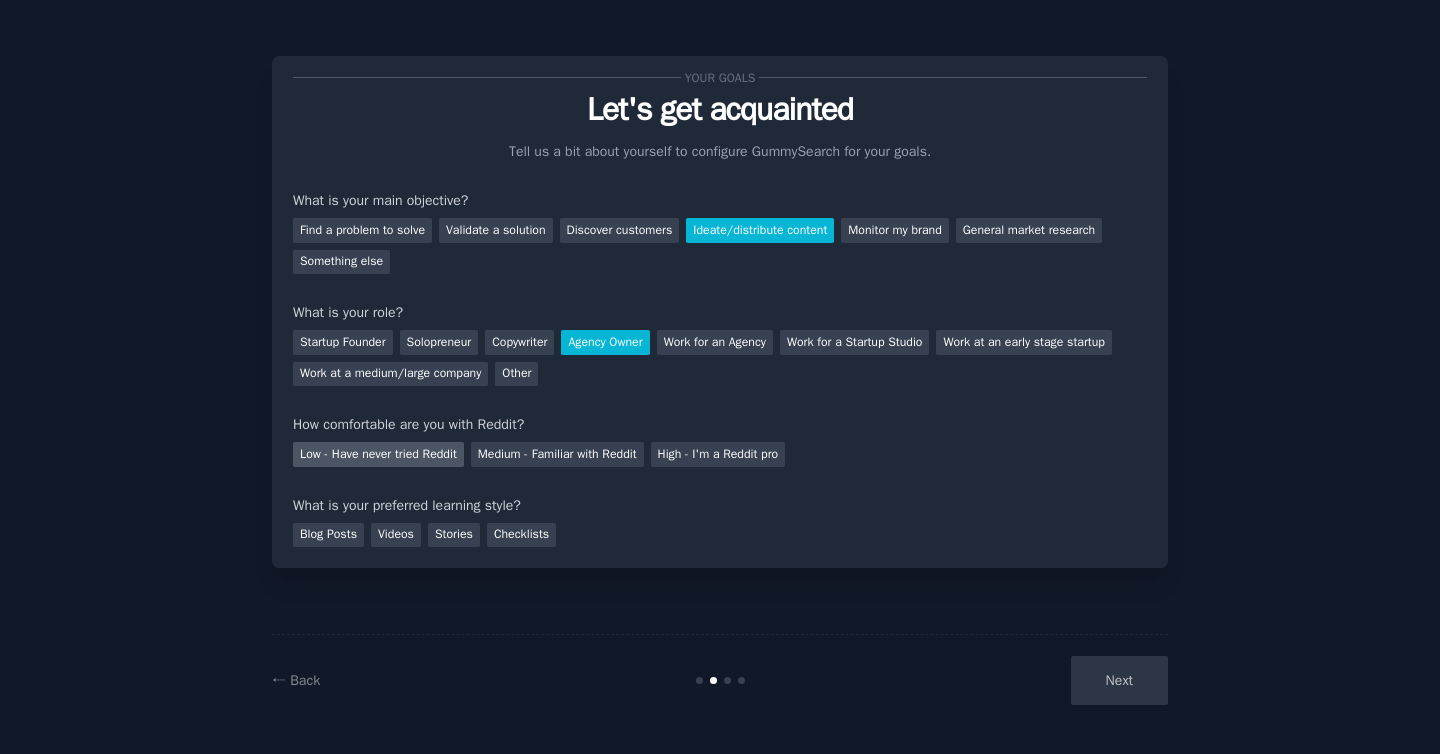 click on "Low - Have never tried Reddit" at bounding box center [378, 454] 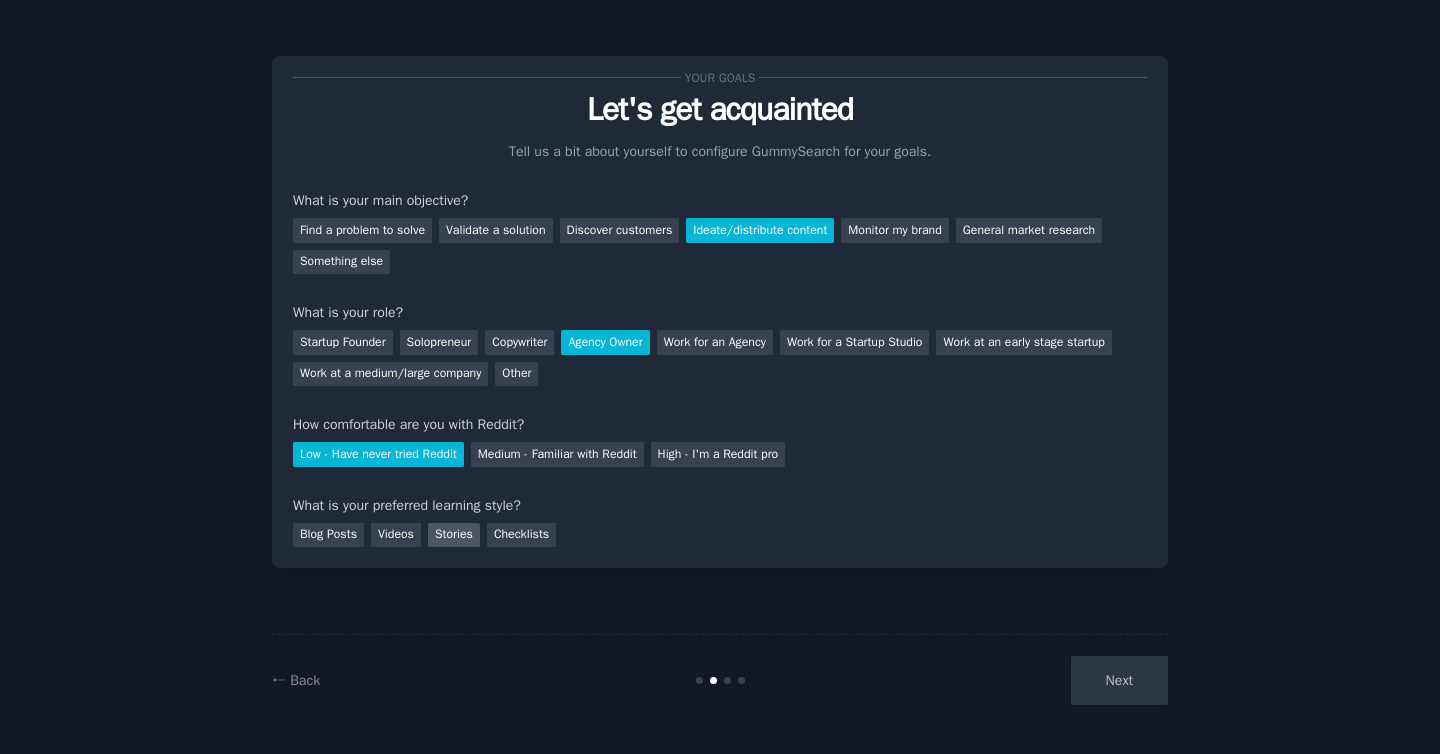 click on "Stories" at bounding box center [454, 535] 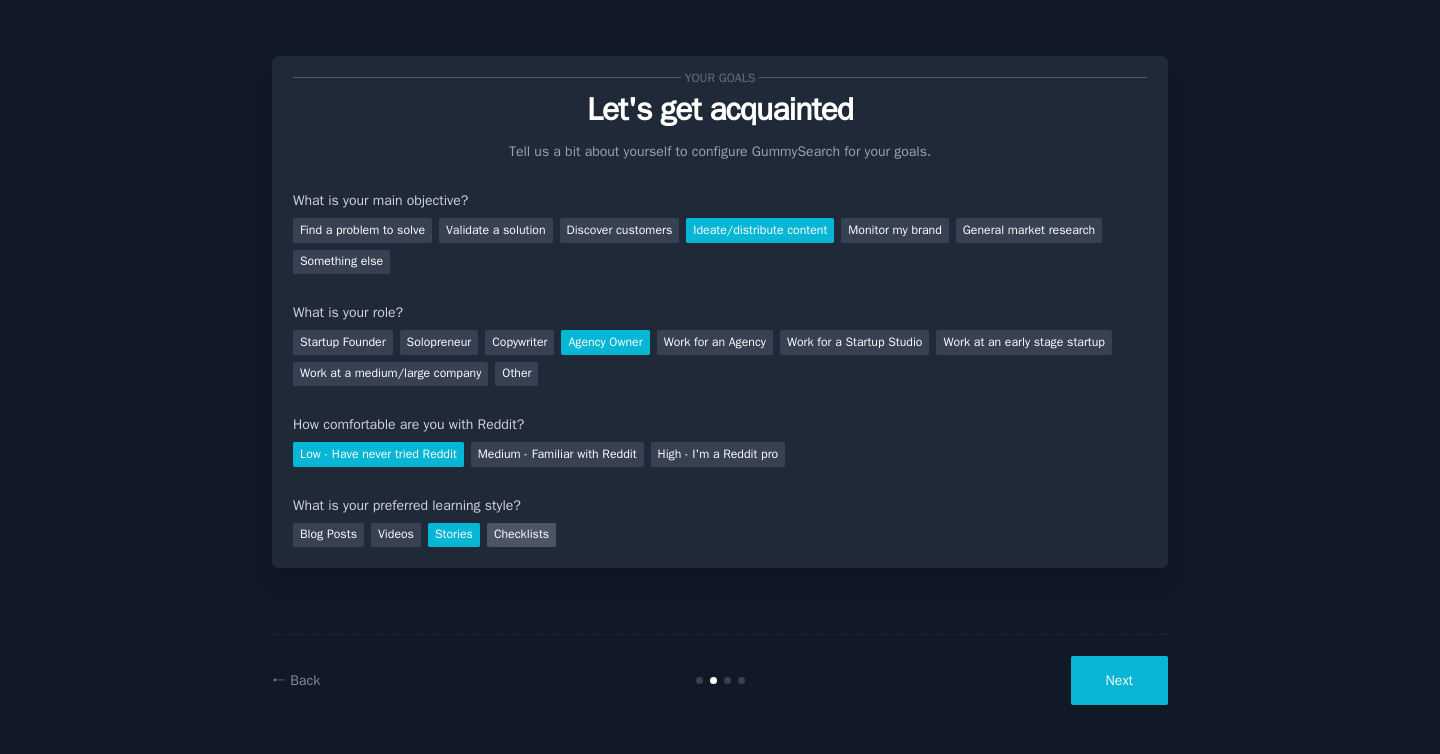 click on "Checklists" at bounding box center (521, 535) 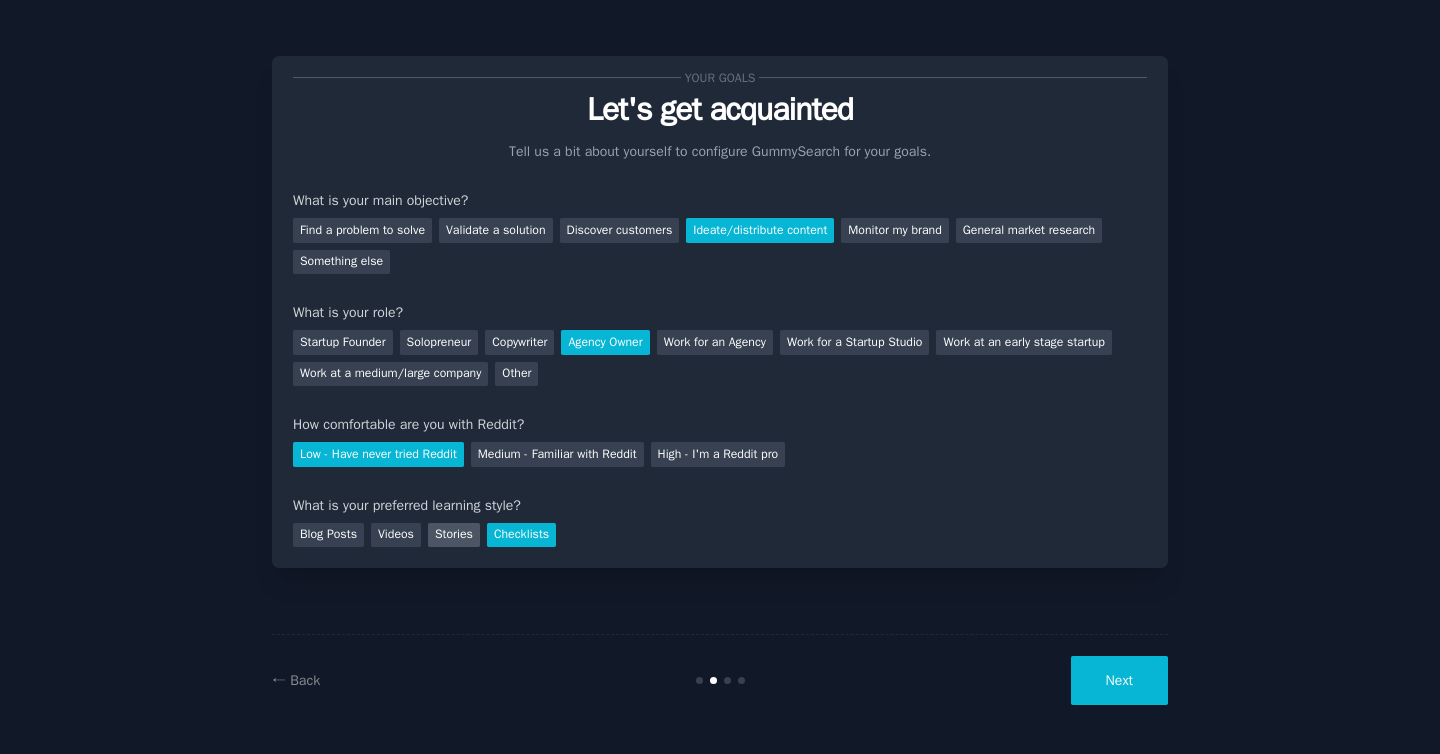 click on "Stories" at bounding box center (454, 535) 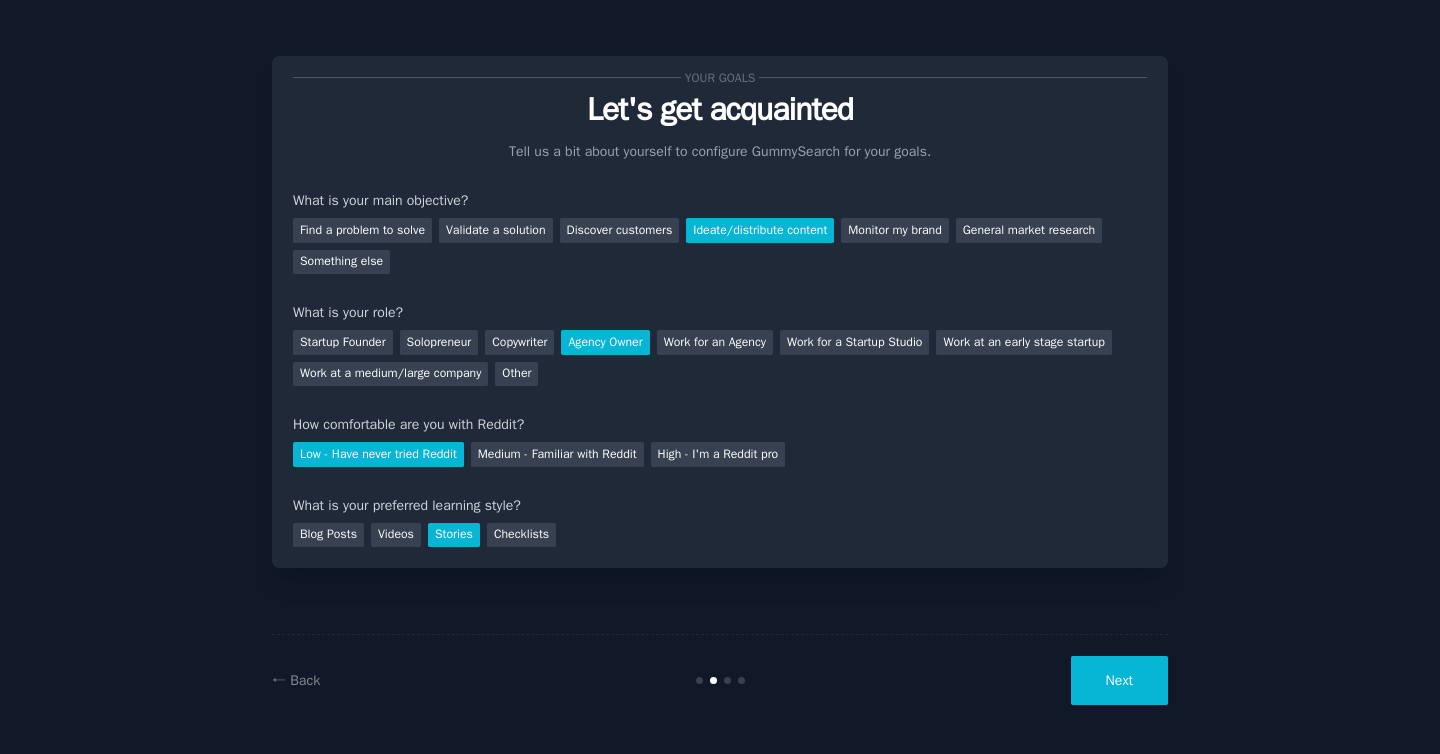 click on "Next" at bounding box center (1119, 680) 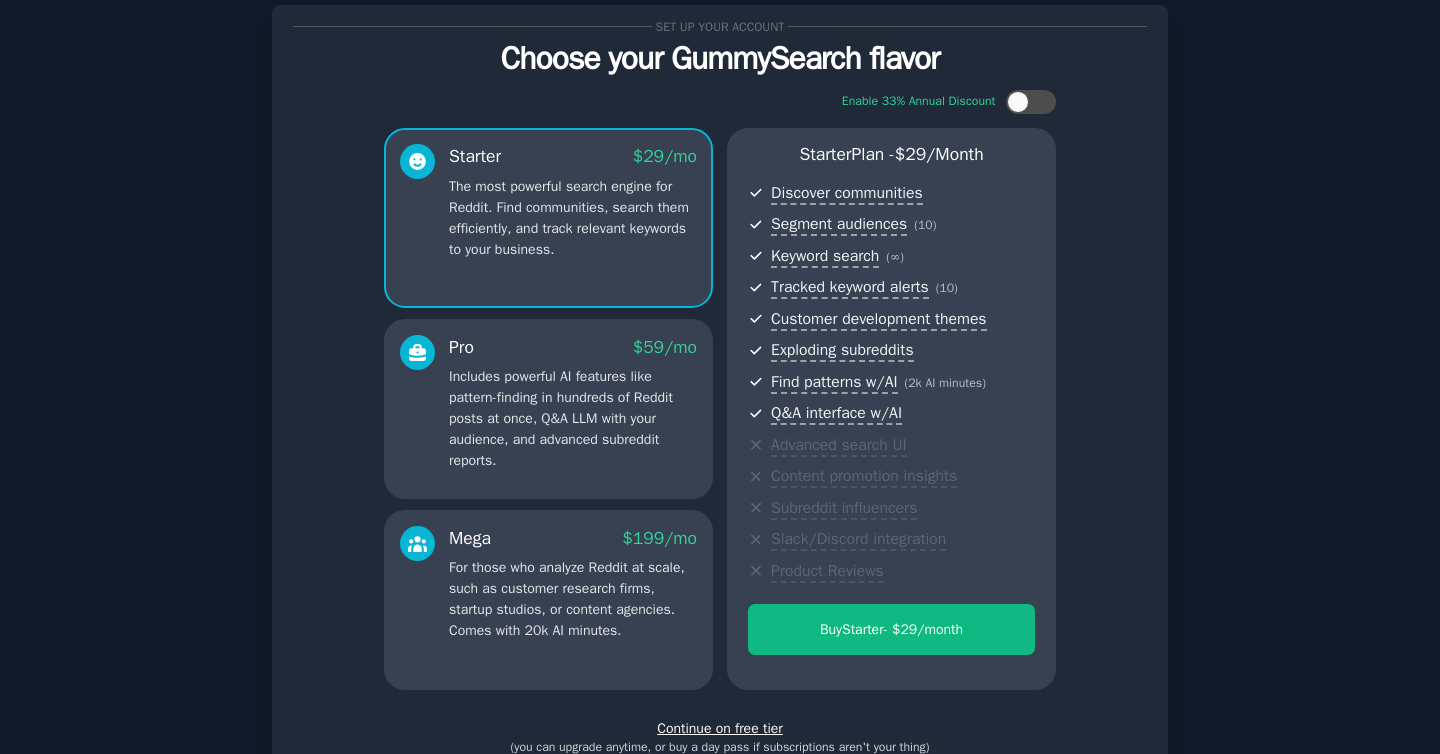 scroll, scrollTop: 34, scrollLeft: 0, axis: vertical 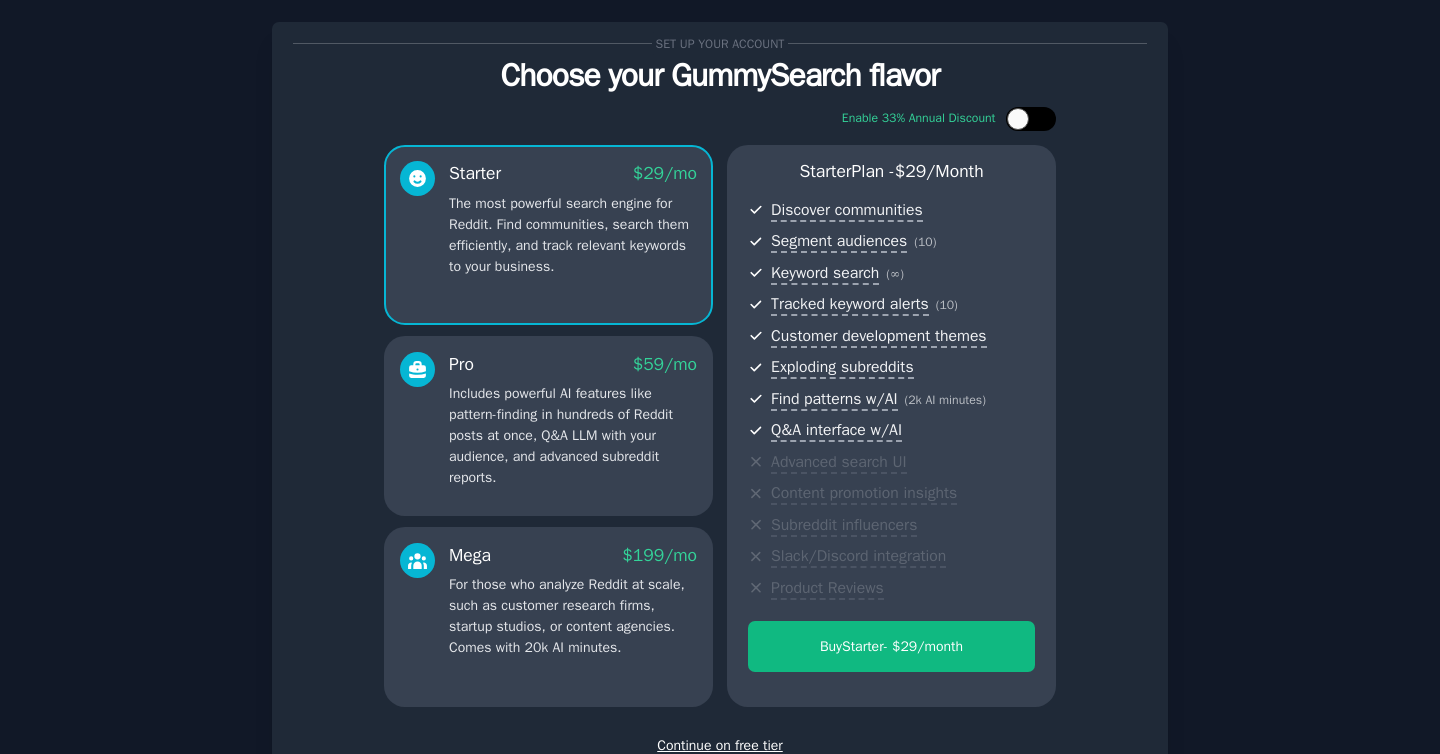 click at bounding box center (1018, 119) 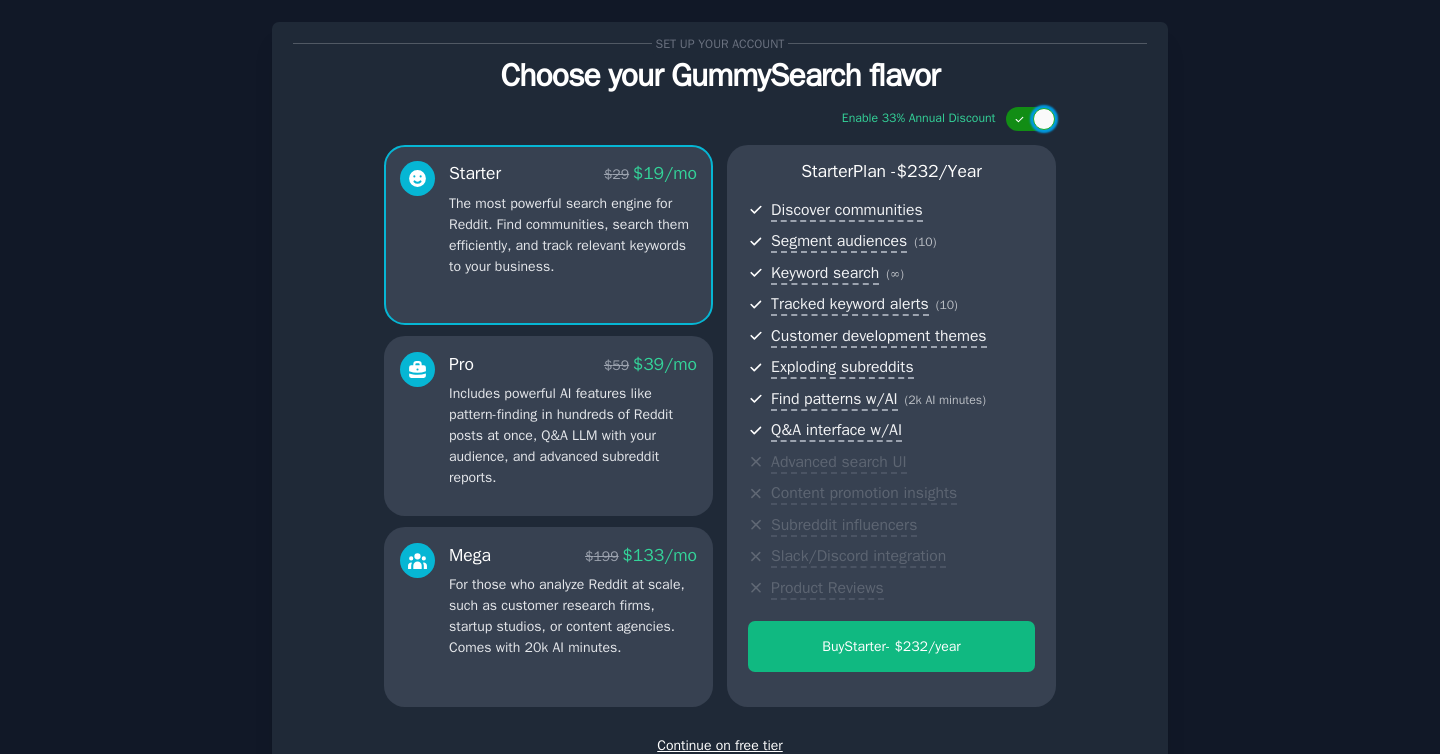 click 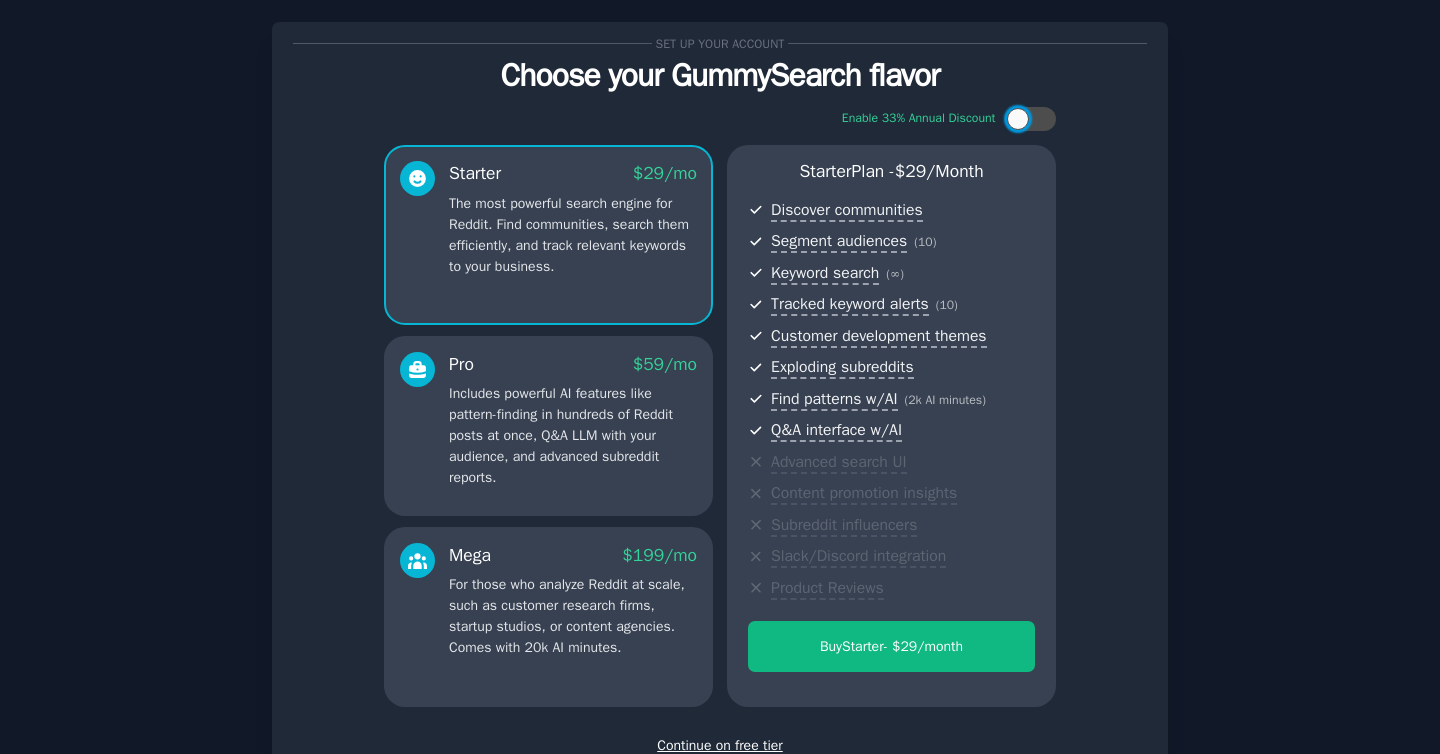 scroll, scrollTop: 194, scrollLeft: 0, axis: vertical 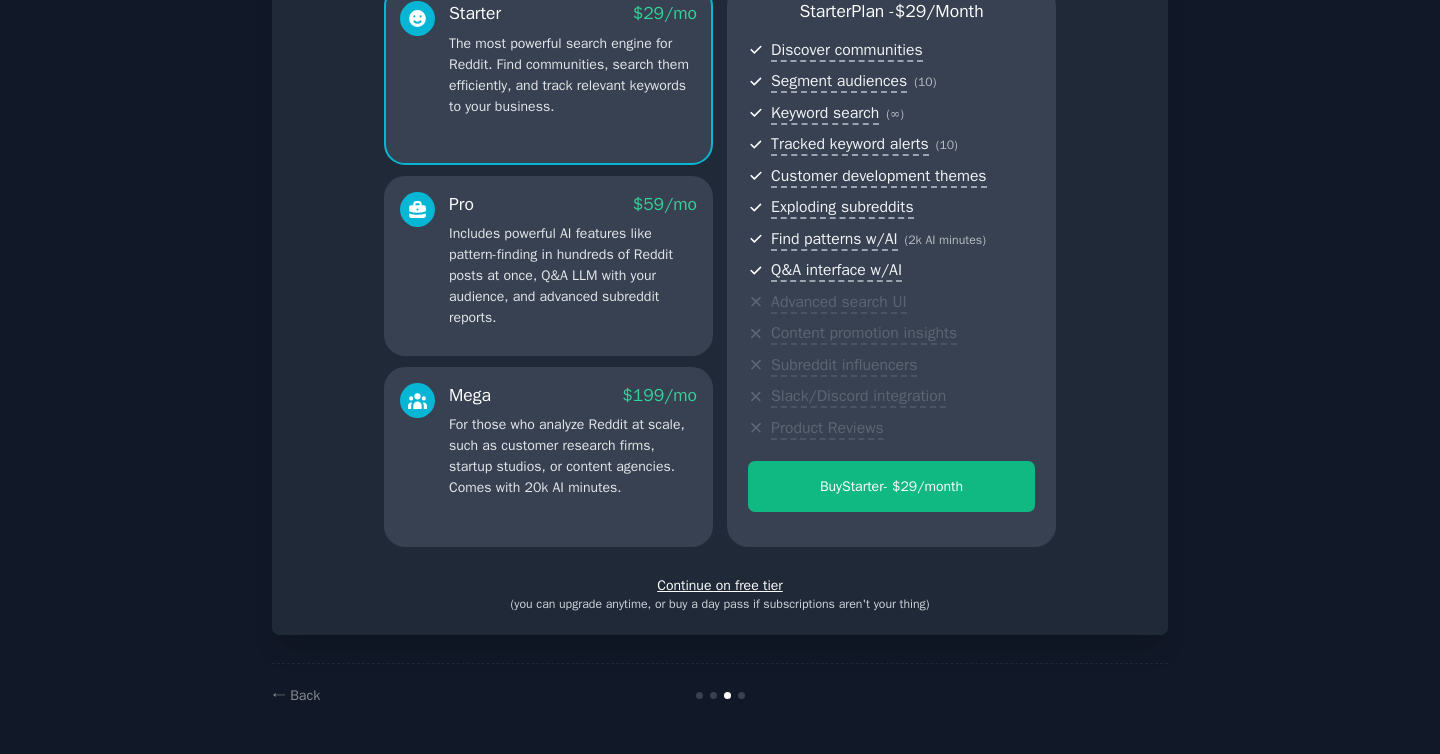 click on "Continue on free tier" at bounding box center (720, 585) 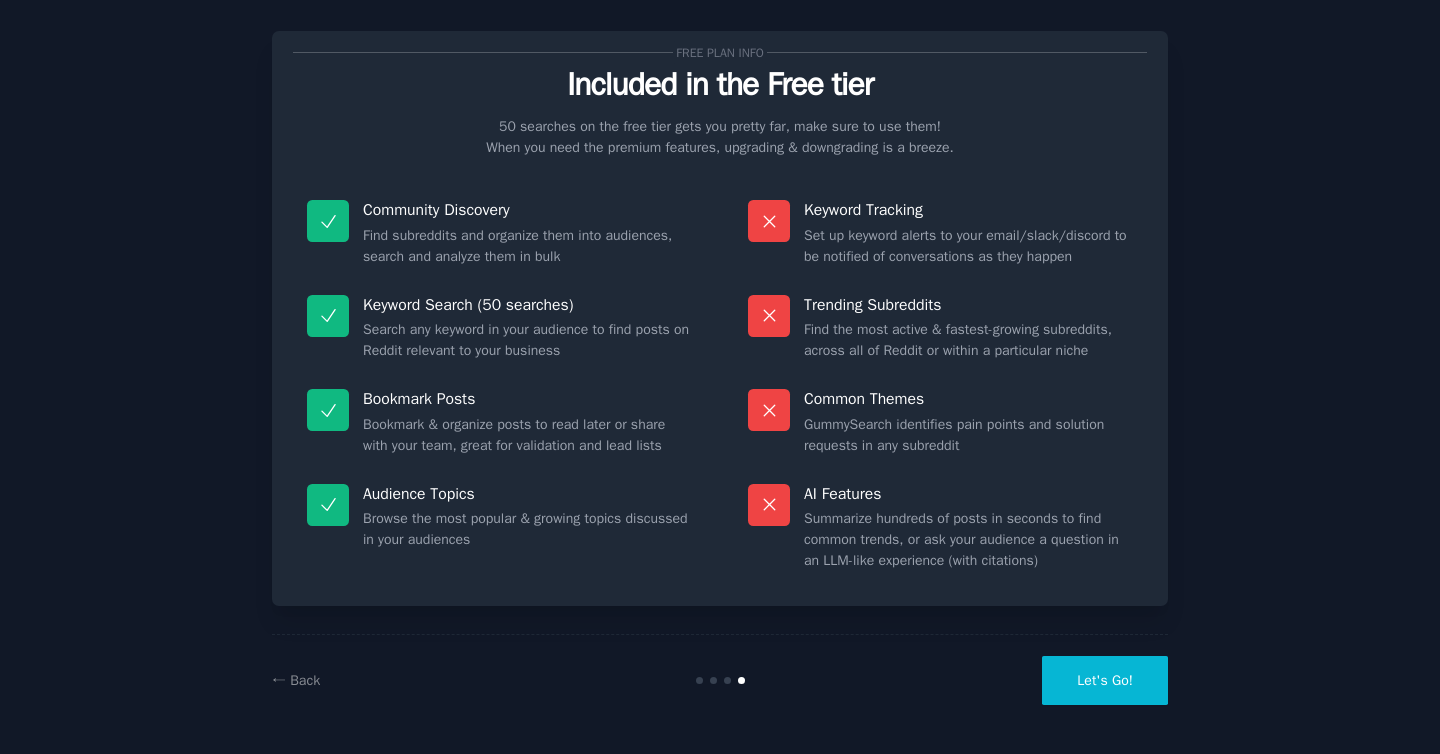 click on "Let's Go!" at bounding box center [1105, 680] 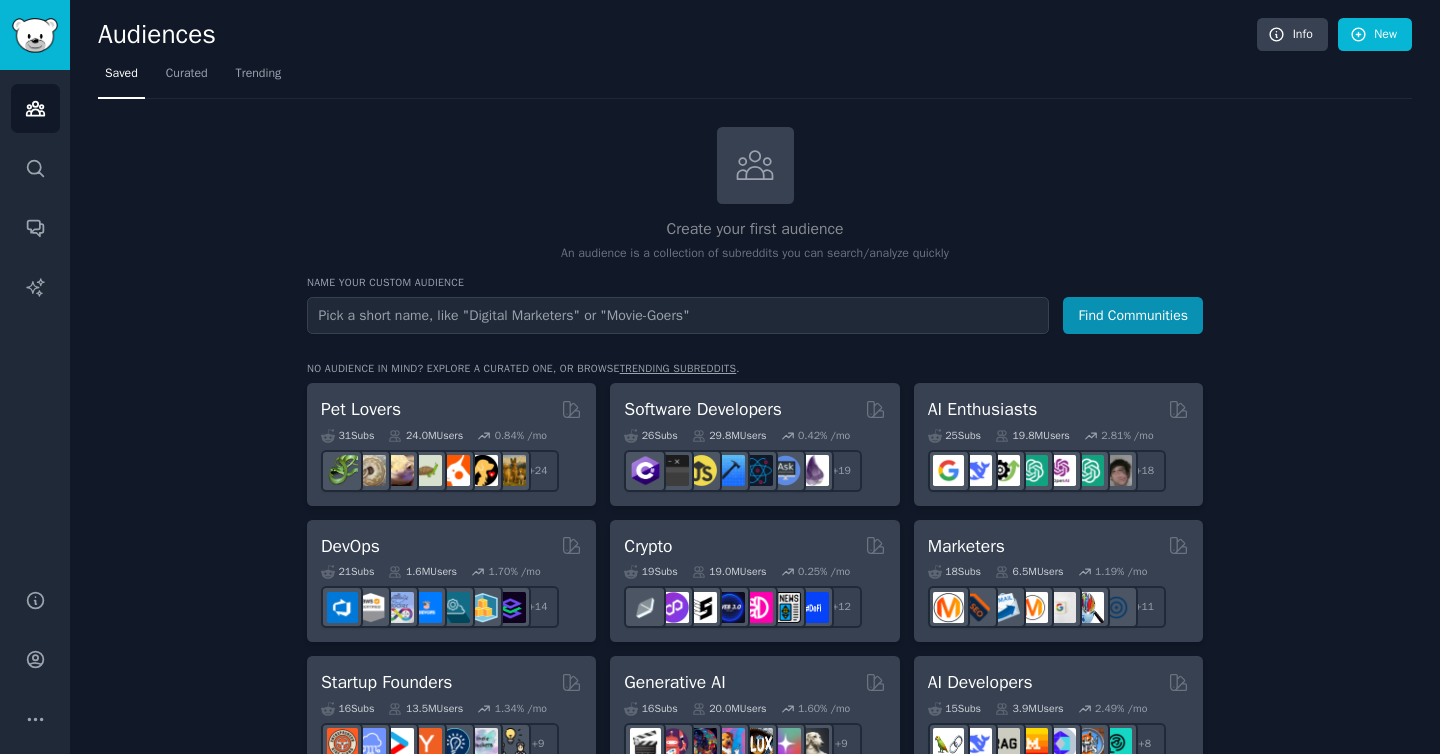 click at bounding box center (678, 315) 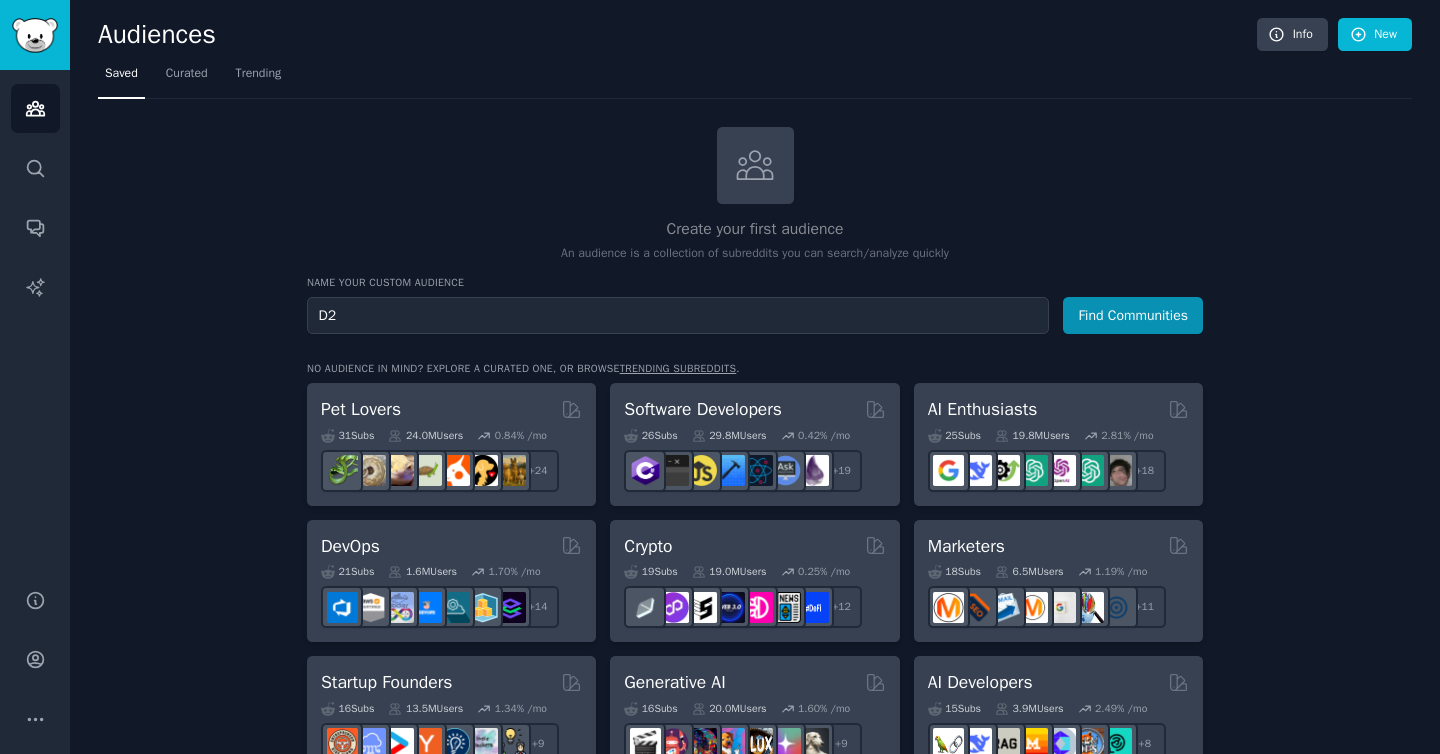 type on "D" 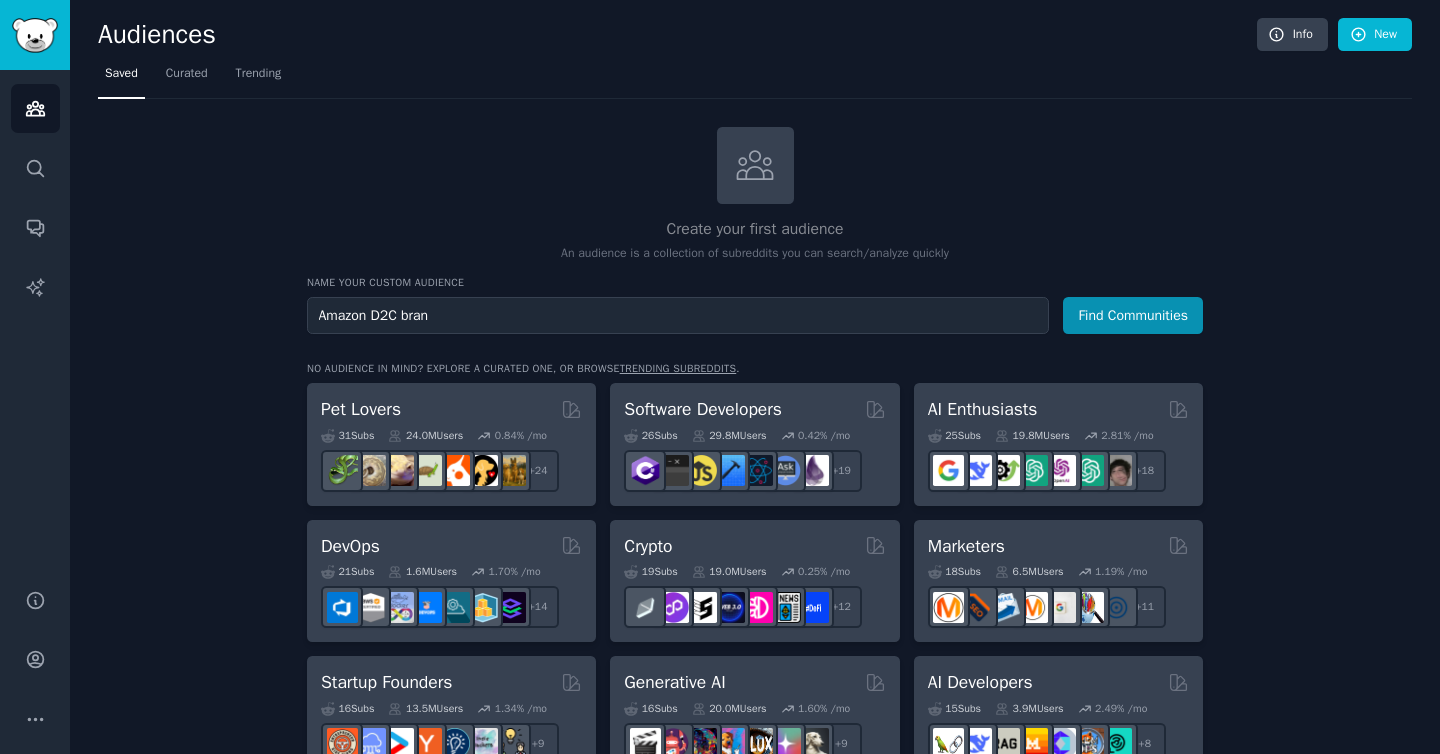 type on "Amazon D2C brand" 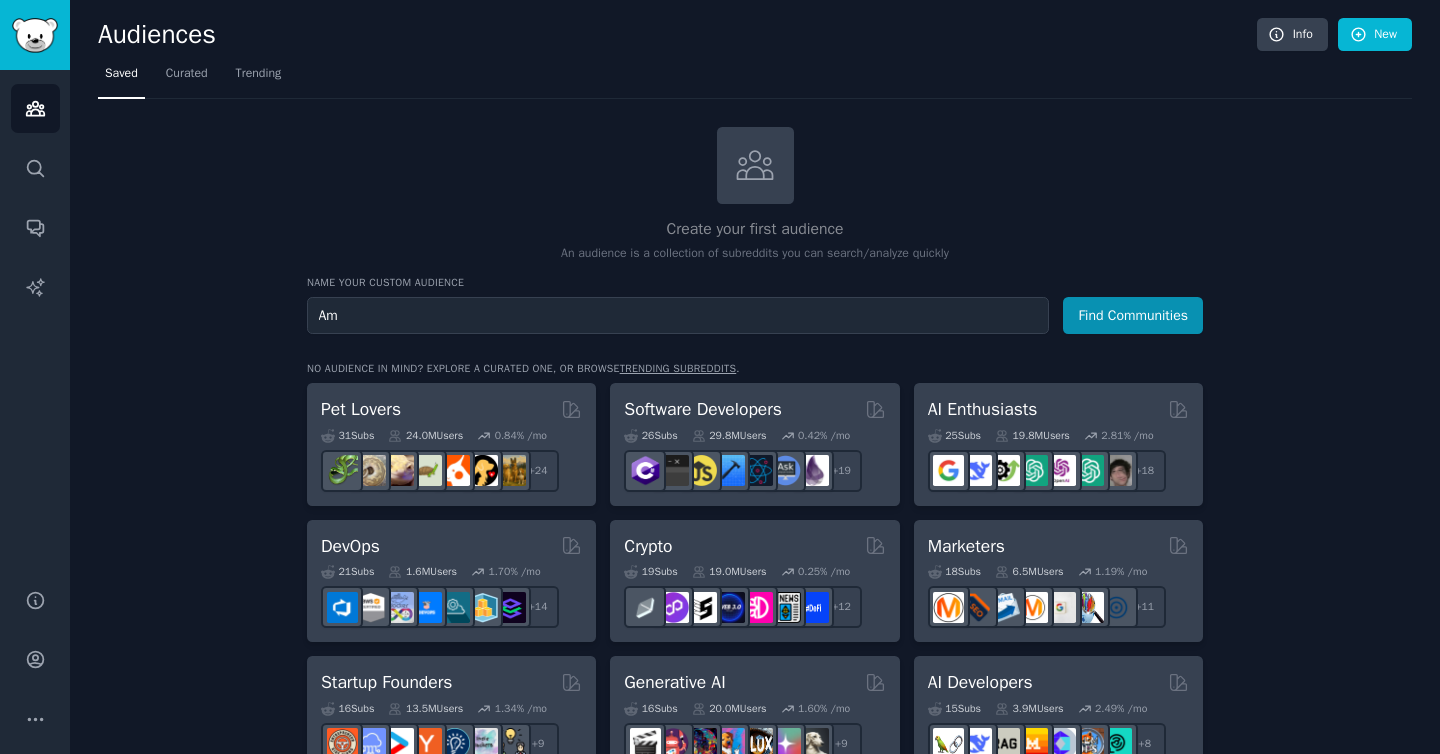 type on "A" 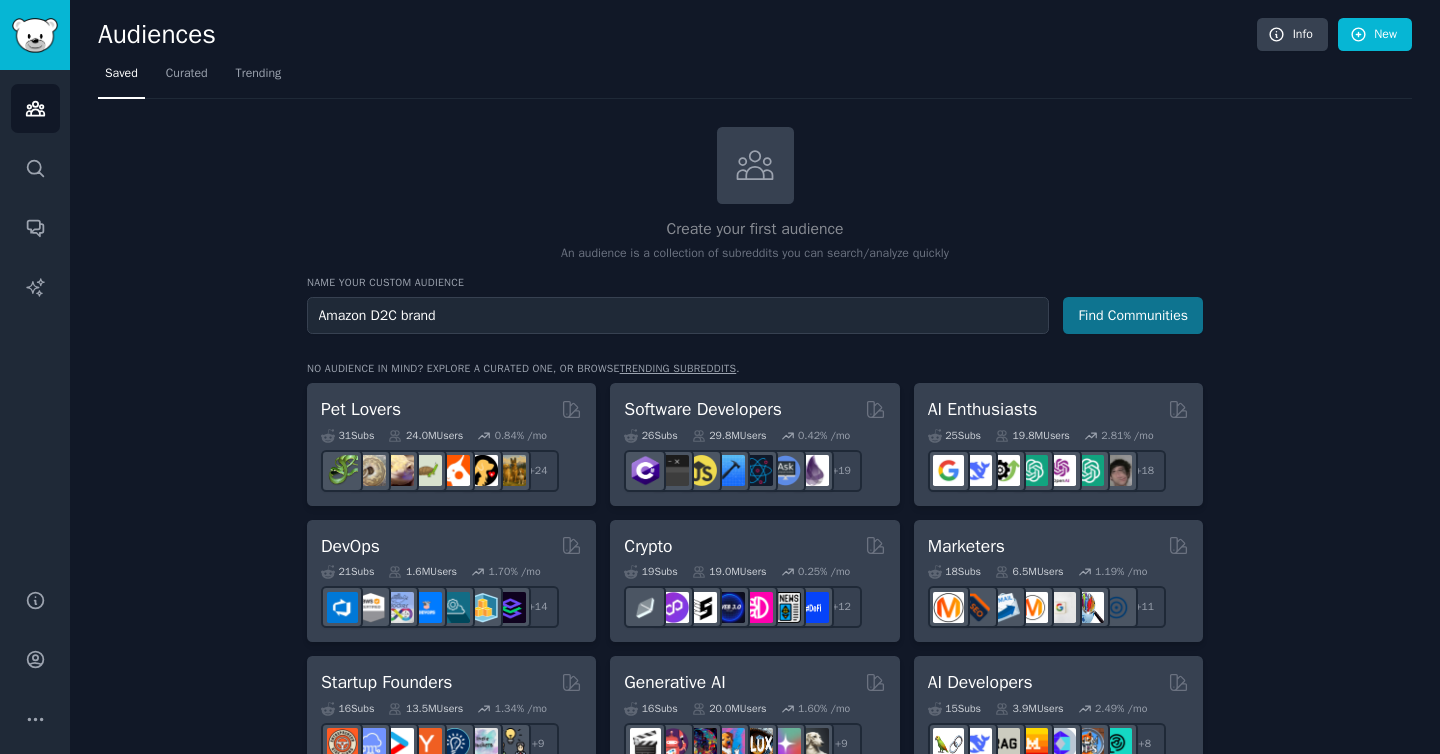type on "Amazon D2C brand" 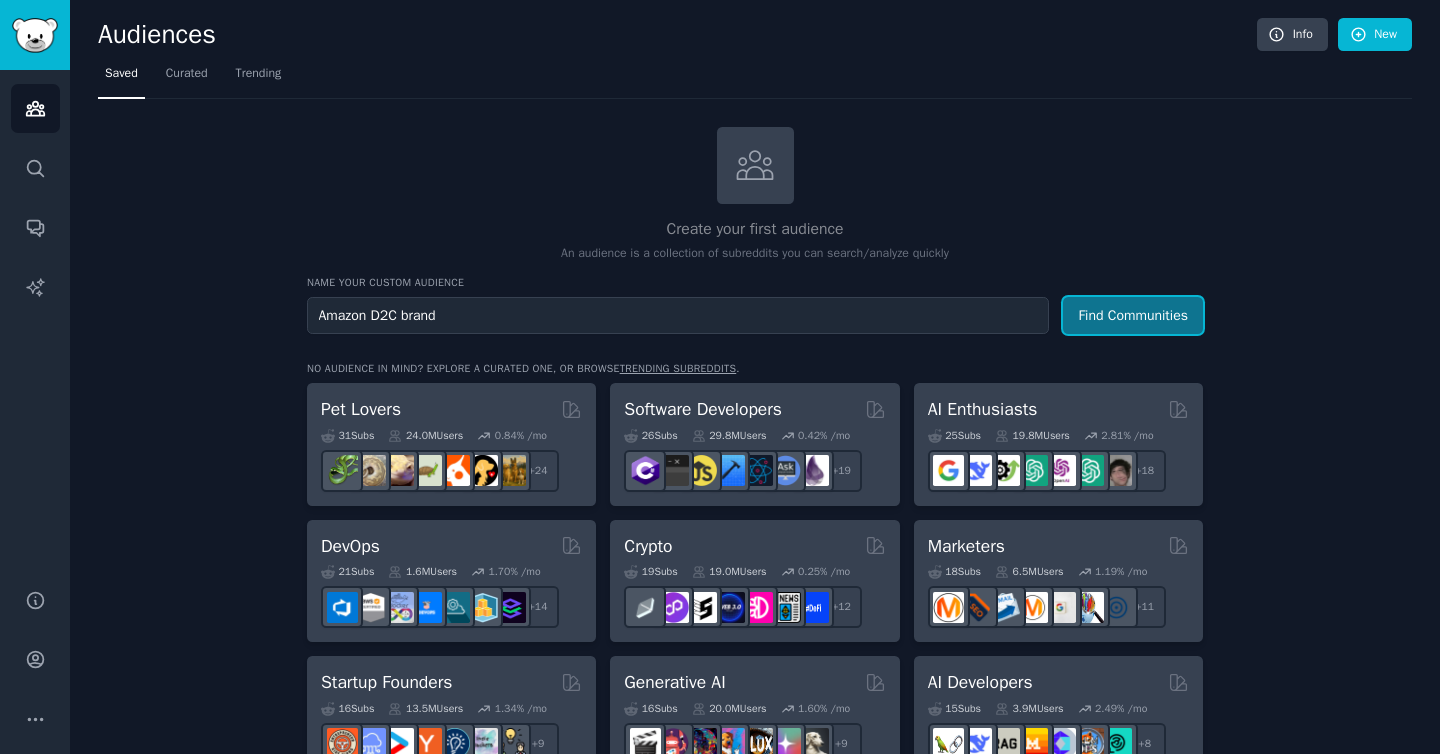 click on "Find Communities" at bounding box center [1133, 315] 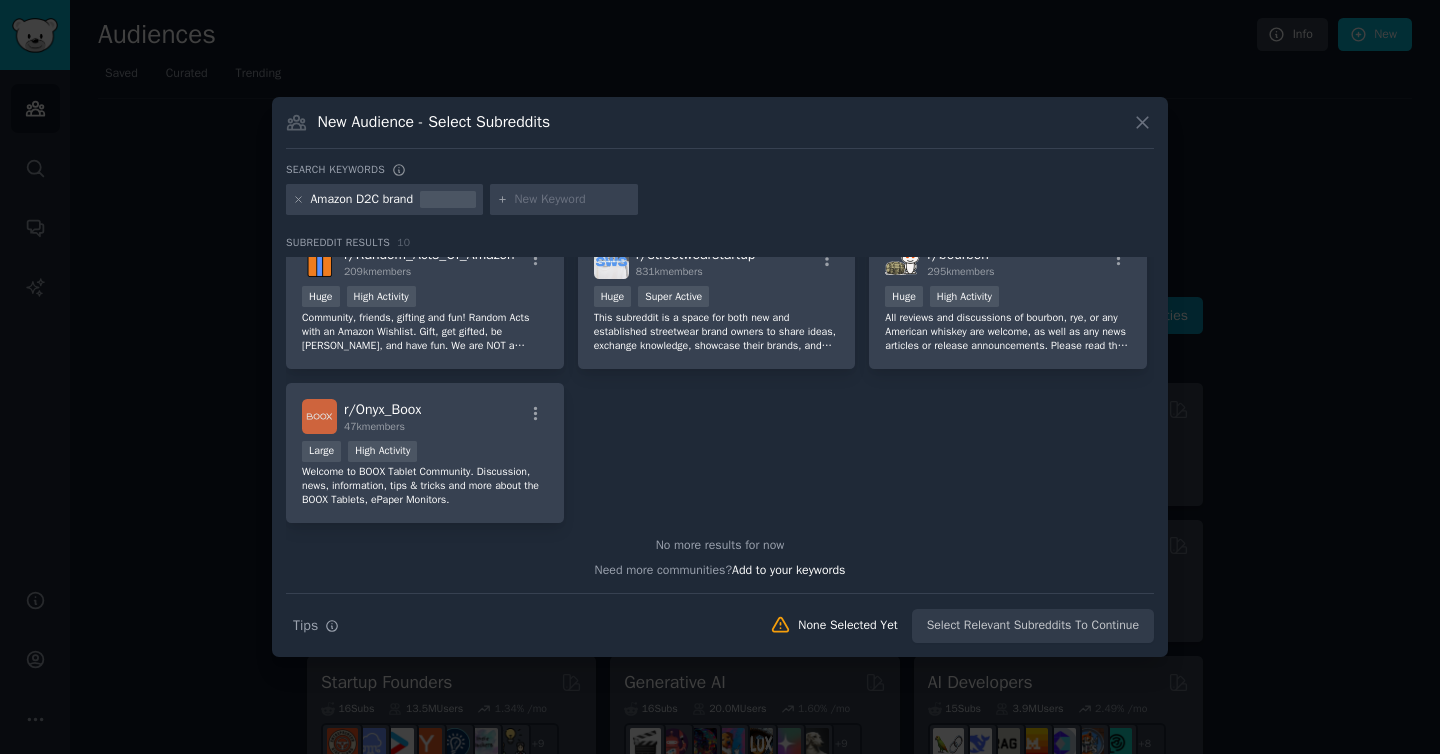 scroll, scrollTop: 0, scrollLeft: 0, axis: both 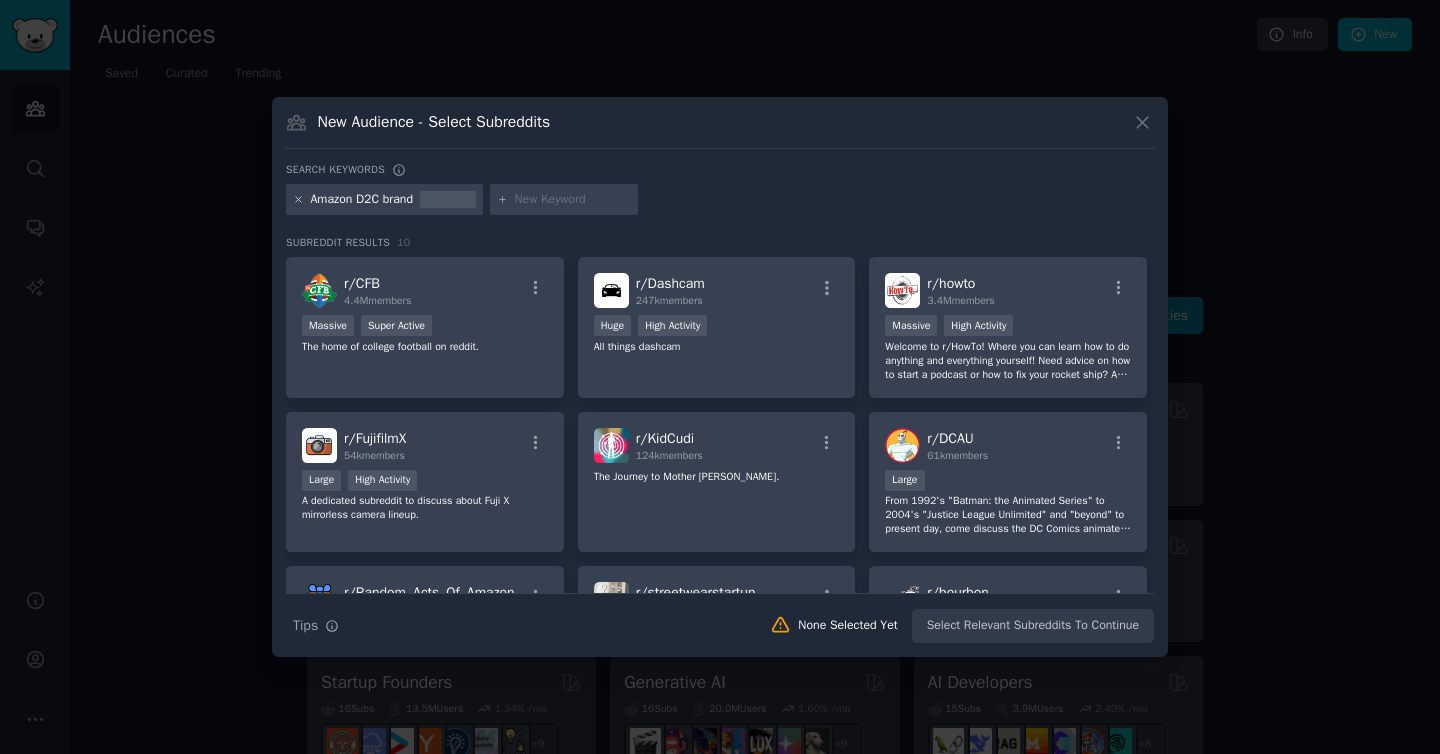 click 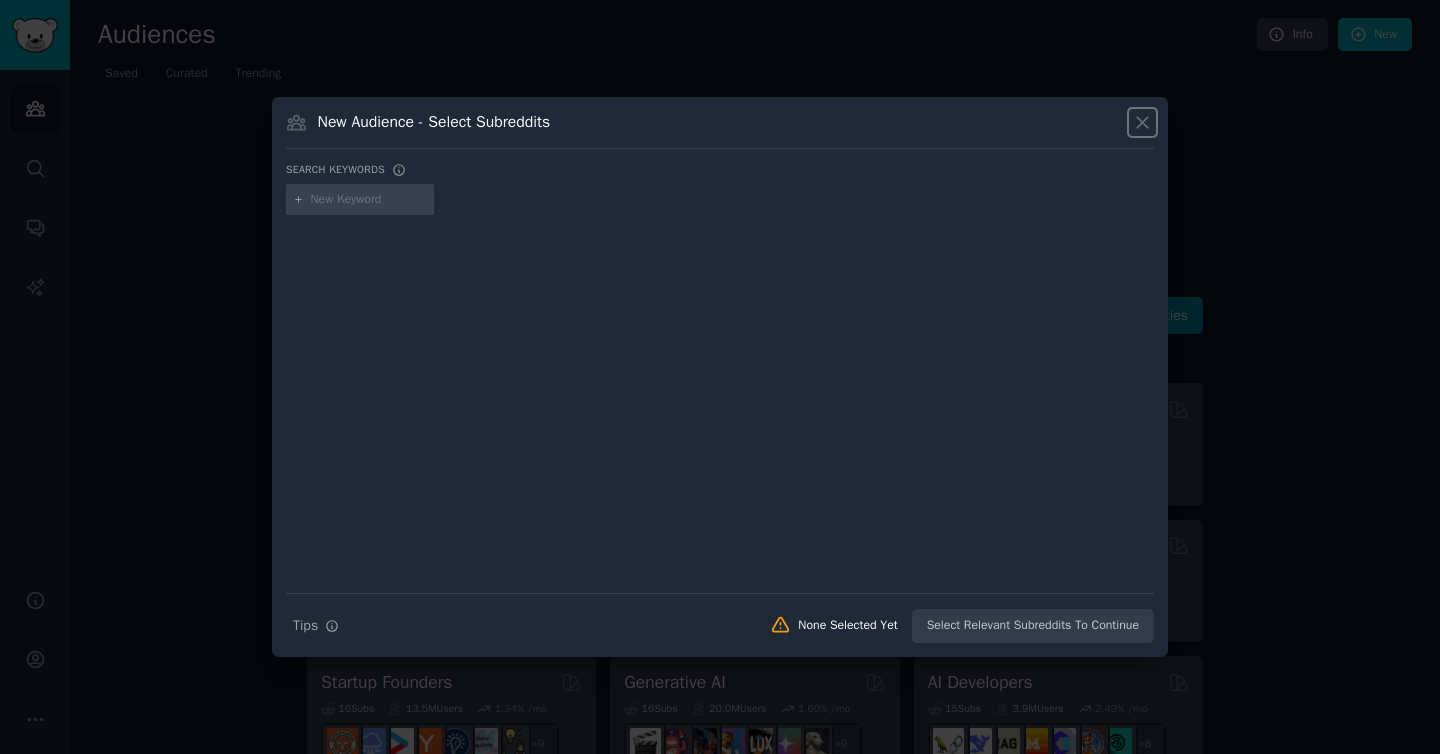 click 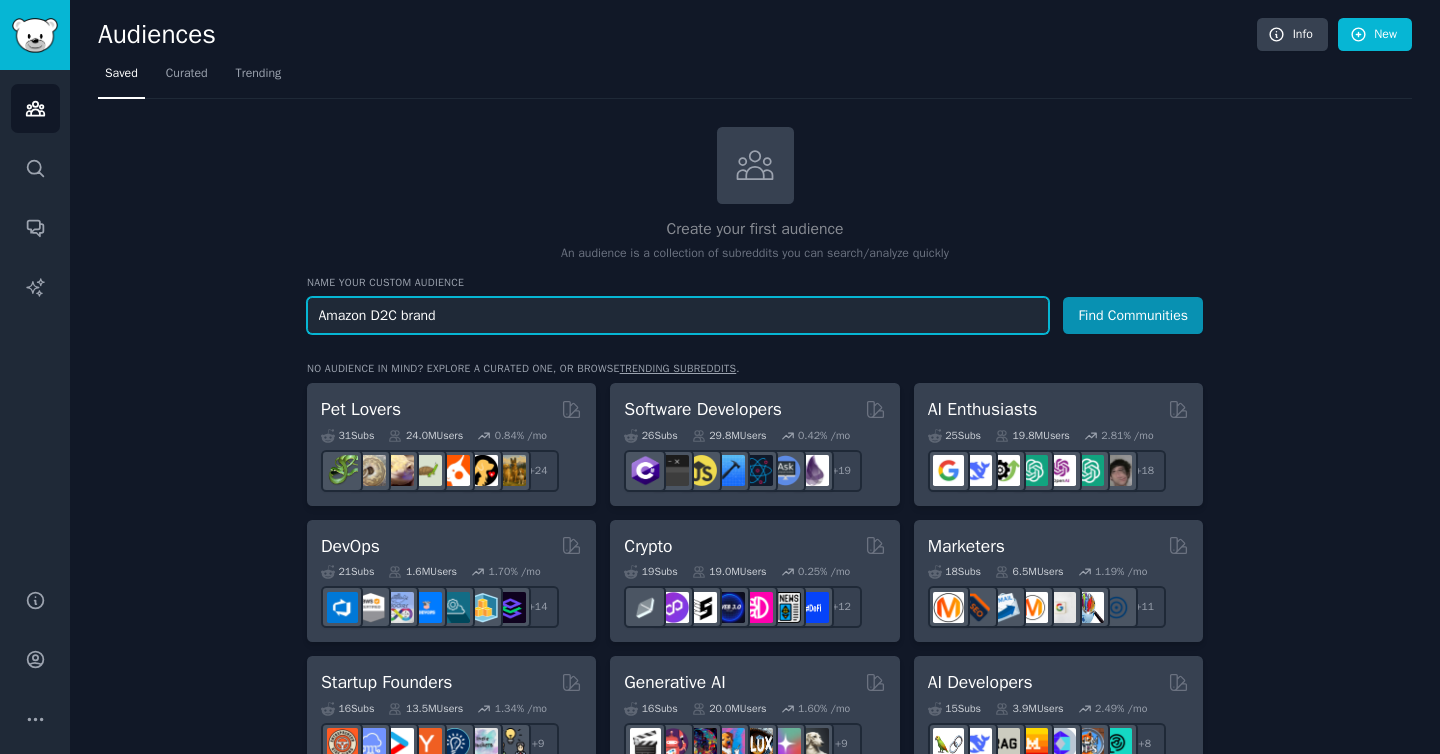 click on "Amazon D2C brand" at bounding box center (678, 315) 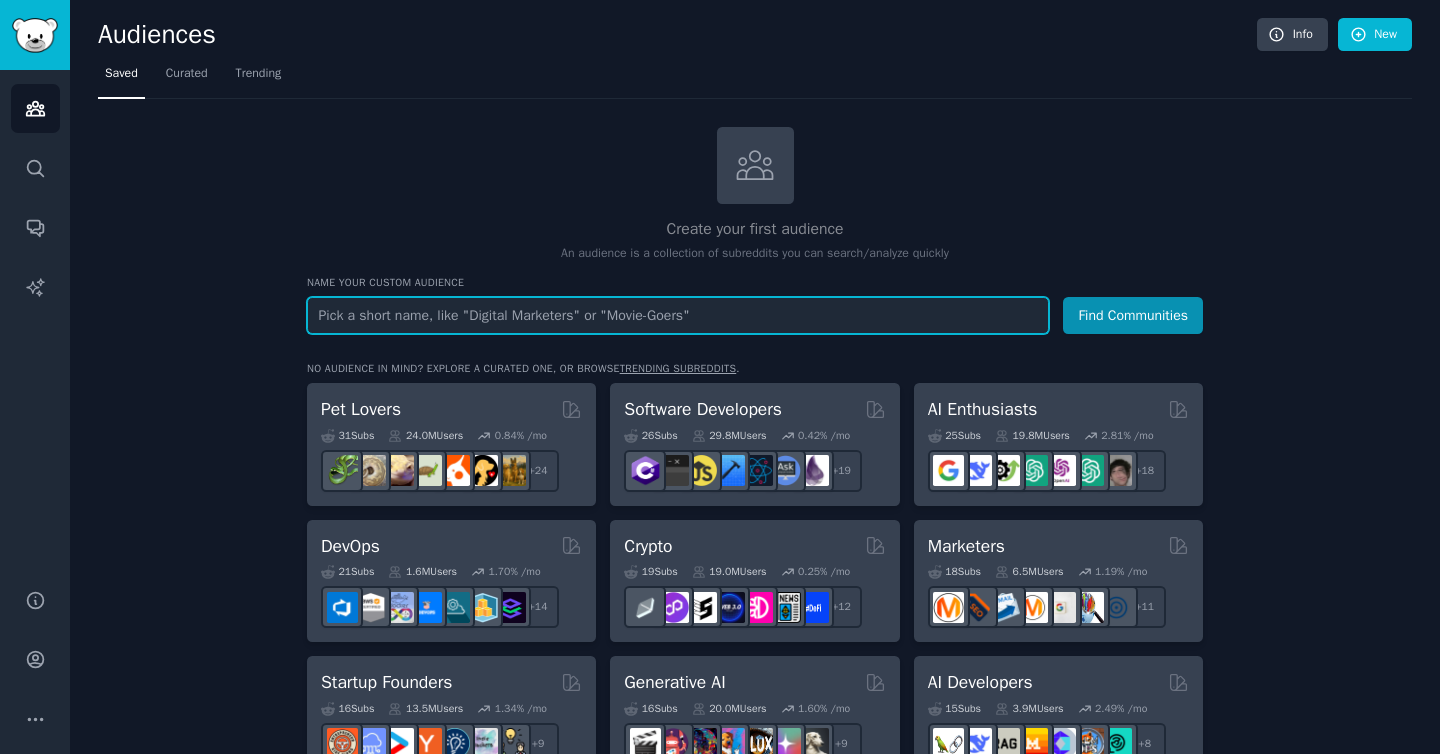 type 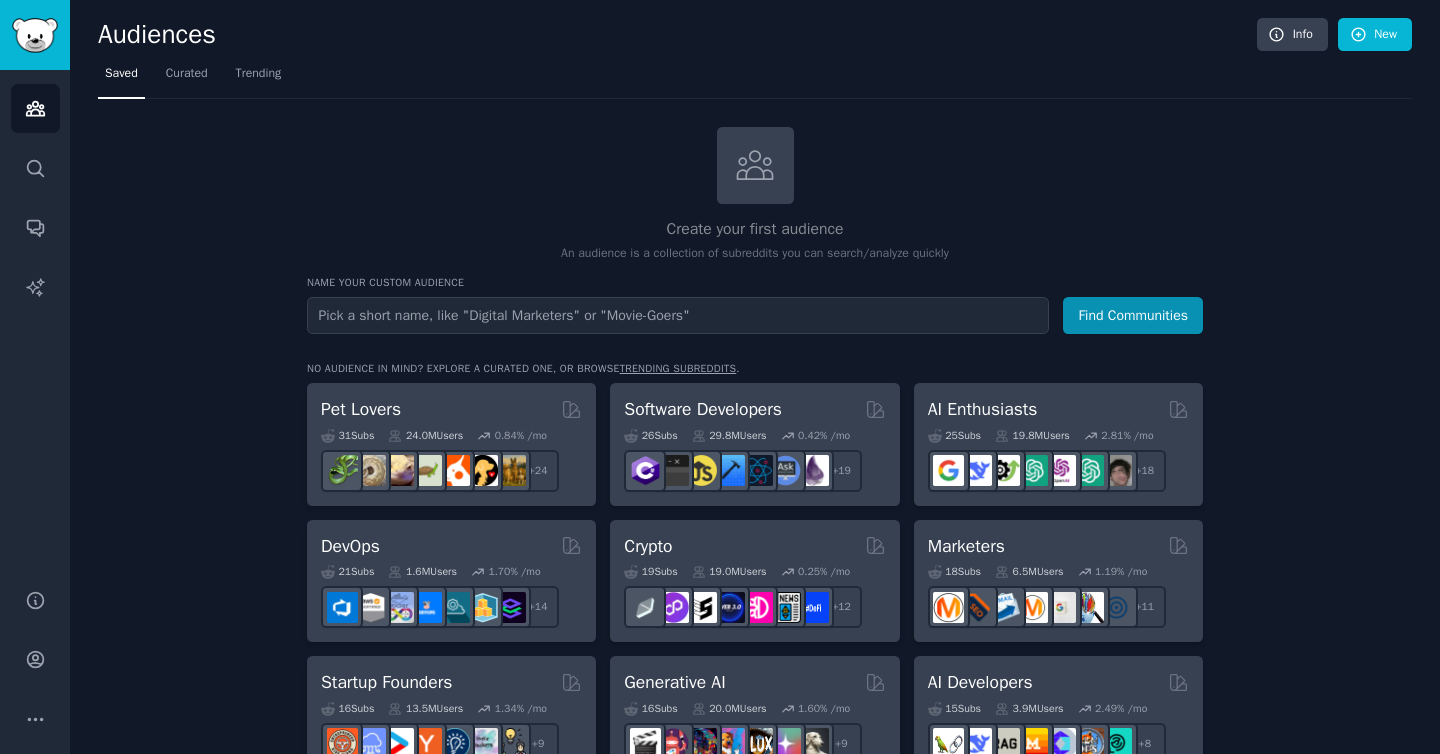 click on "Create your first audience An audience is a collection of subreddits you can search/analyze quickly Name your custom audience Audience Name Find Communities No audience in mind? Explore a curated one, or browse  trending subreddits . Pet Lovers 31  Sub s 24.0M  Users 0.84 % /mo r/herpetology + 24 Software Developers 26  Sub s 29.8M  Users 0.42 % /mo + 19 AI Enthusiasts 25  Sub s 19.8M  Users 2.81 % /mo + 18 DevOps Curated by GummySearch 21  Sub s 1.6M  Users 1.70 % /mo + 14 Crypto 19  Sub s 19.0M  Users 0.25 % /mo + 12 Marketers 18  Sub s 6.5M  Users 1.19 % /mo + 11 Startup Founders 16  Sub s 13.5M  Users 1.34 % /mo + 9 Generative AI 16  Sub s 20.0M  Users 1.60 % /mo + 9 AI Developers 15  Sub s 3.9M  Users 2.49 % /mo + 8 Stock Investors 15  Sub s 28.3M  Users 0.49 % /mo + 8 Video Editors 15  Sub s 2.3M  Users 1.54 % /mo + 8 Designers 13  Sub s 9.7M  Users 0.26 % /mo + 6 Data Scientists 13  Sub s 7.6M  Users 0.58 % /mo + 6 Fitness Enthusiasts 12  Sub s 31.1M  Users 0.24 % /mo + 5 Gardeners 11  Sub s 13.5M 1.78" at bounding box center [755, 1204] 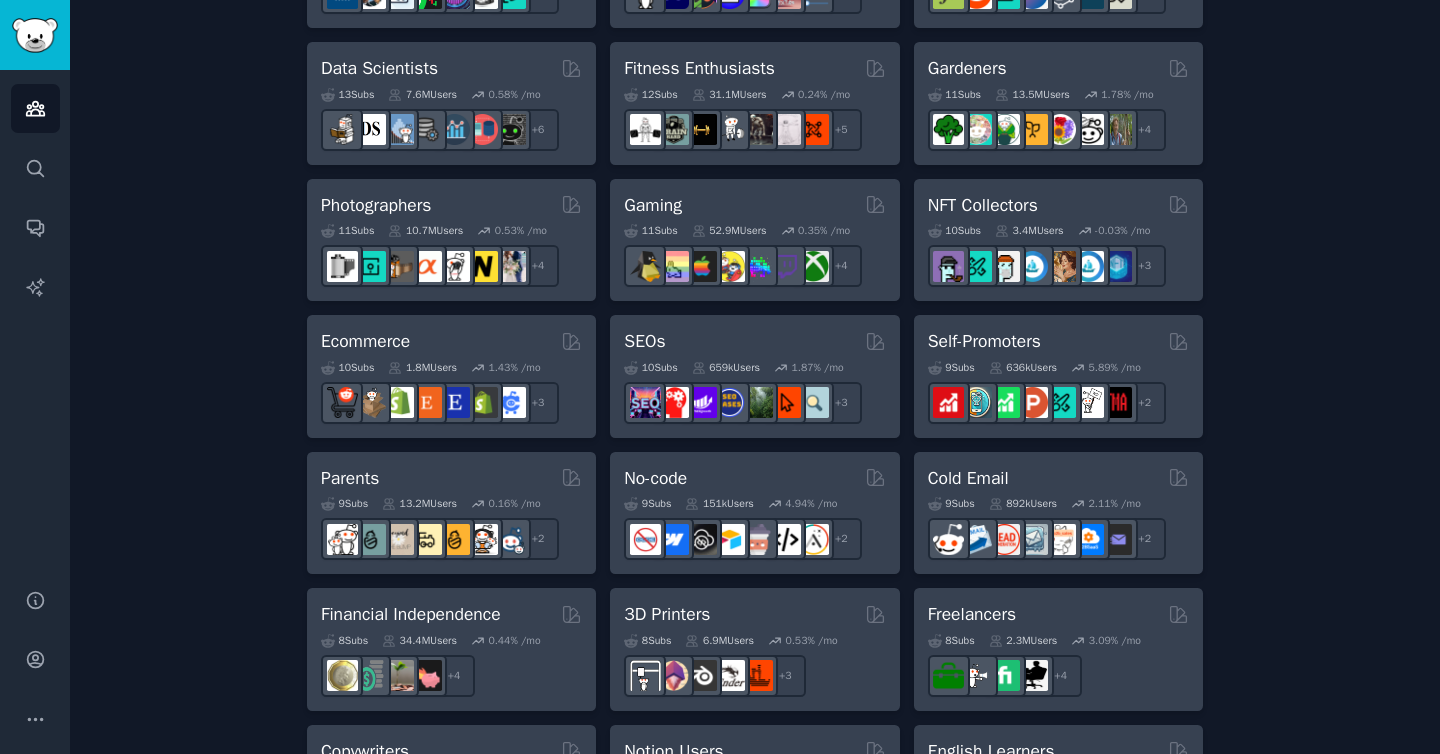 scroll, scrollTop: 920, scrollLeft: 0, axis: vertical 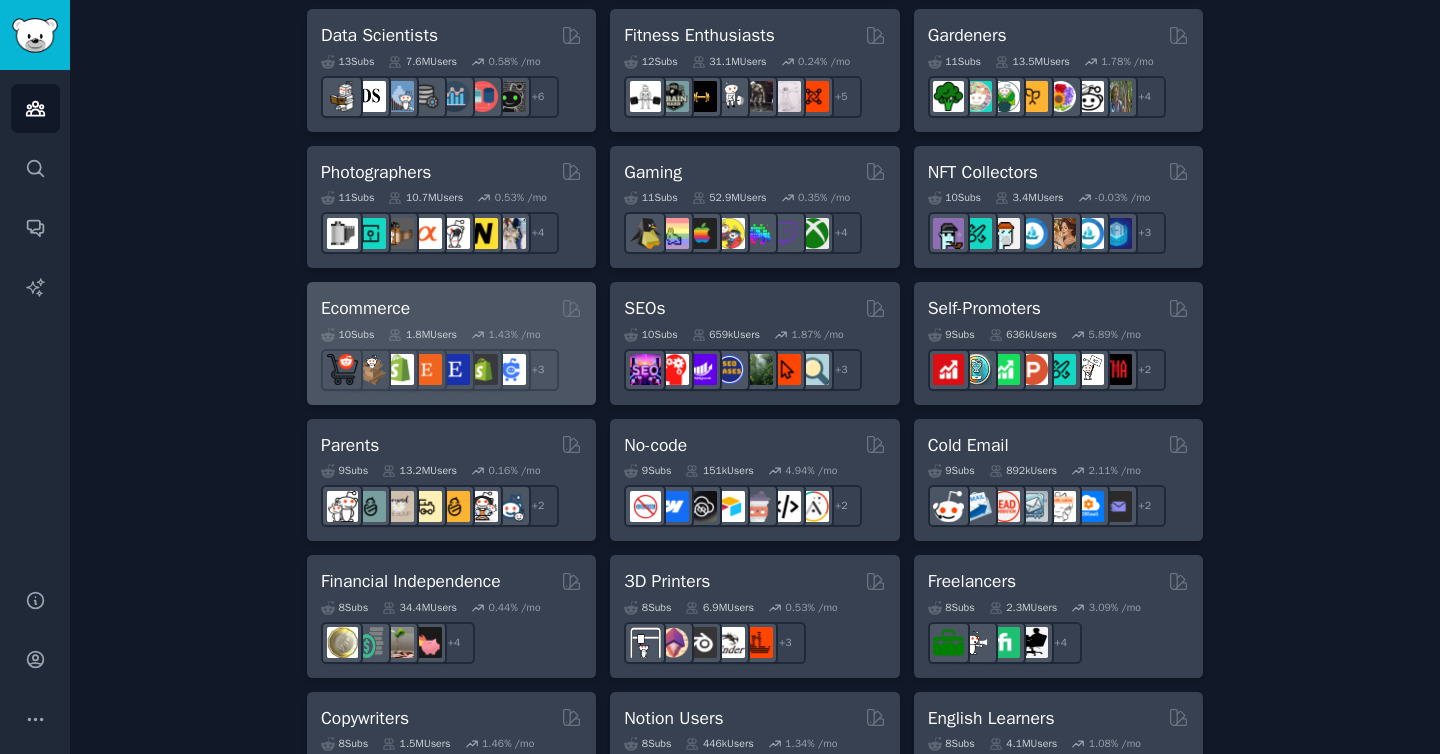 click on "Ecommerce" at bounding box center [365, 308] 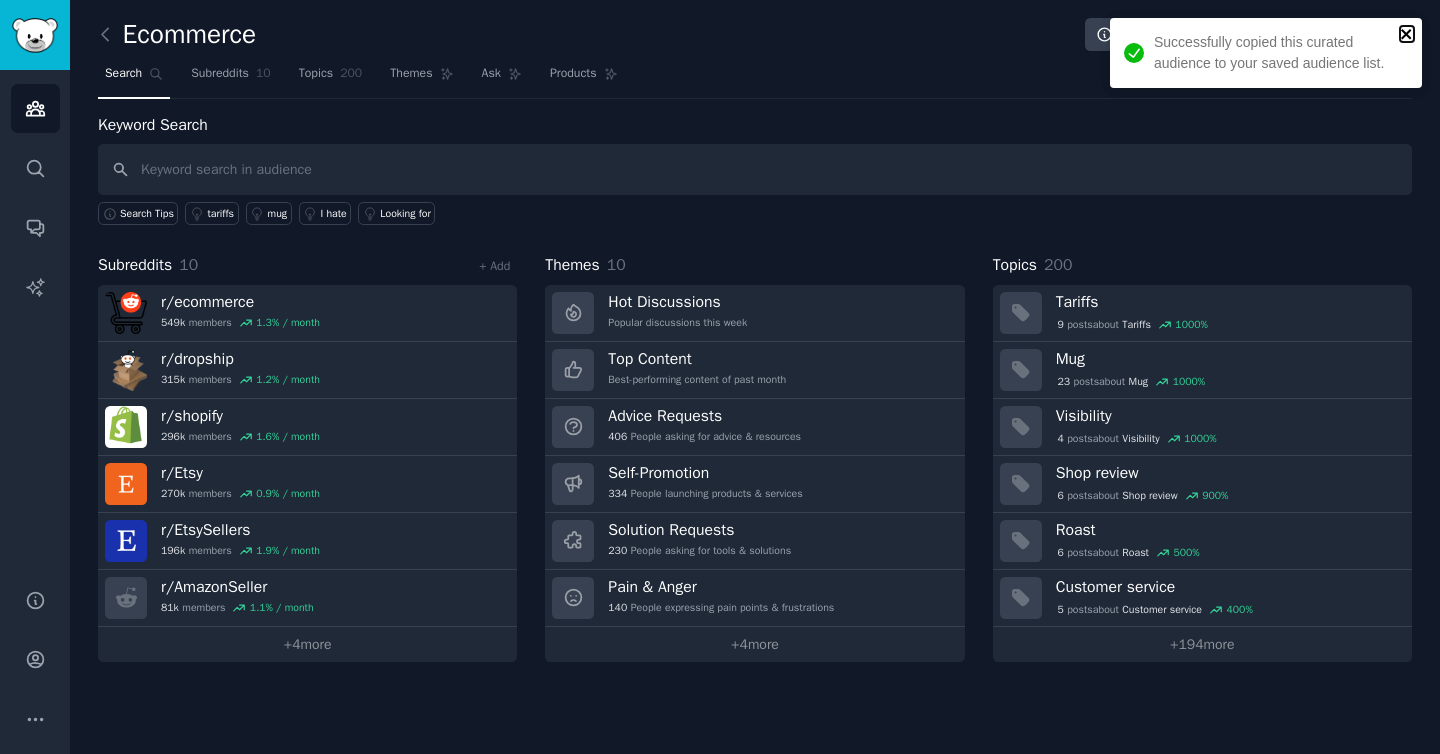 click 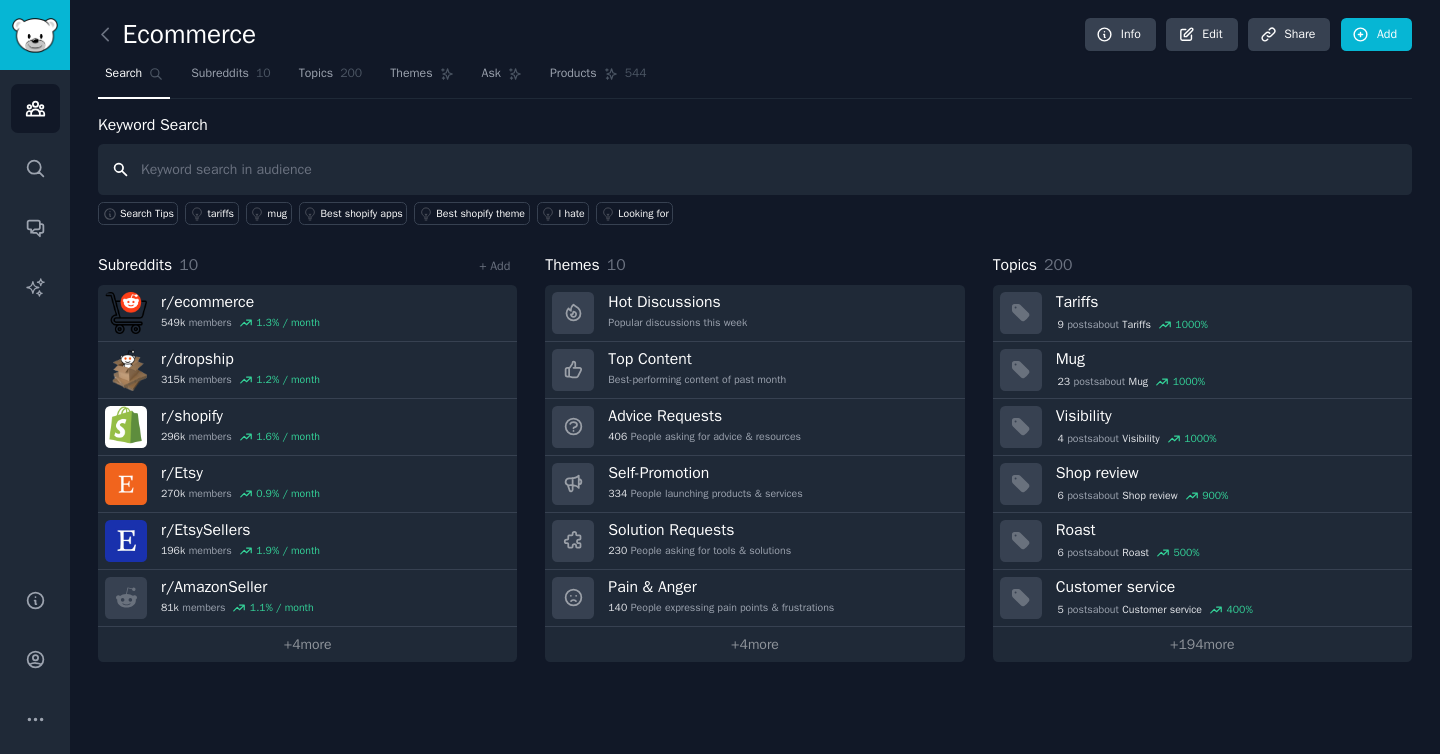 click at bounding box center [755, 169] 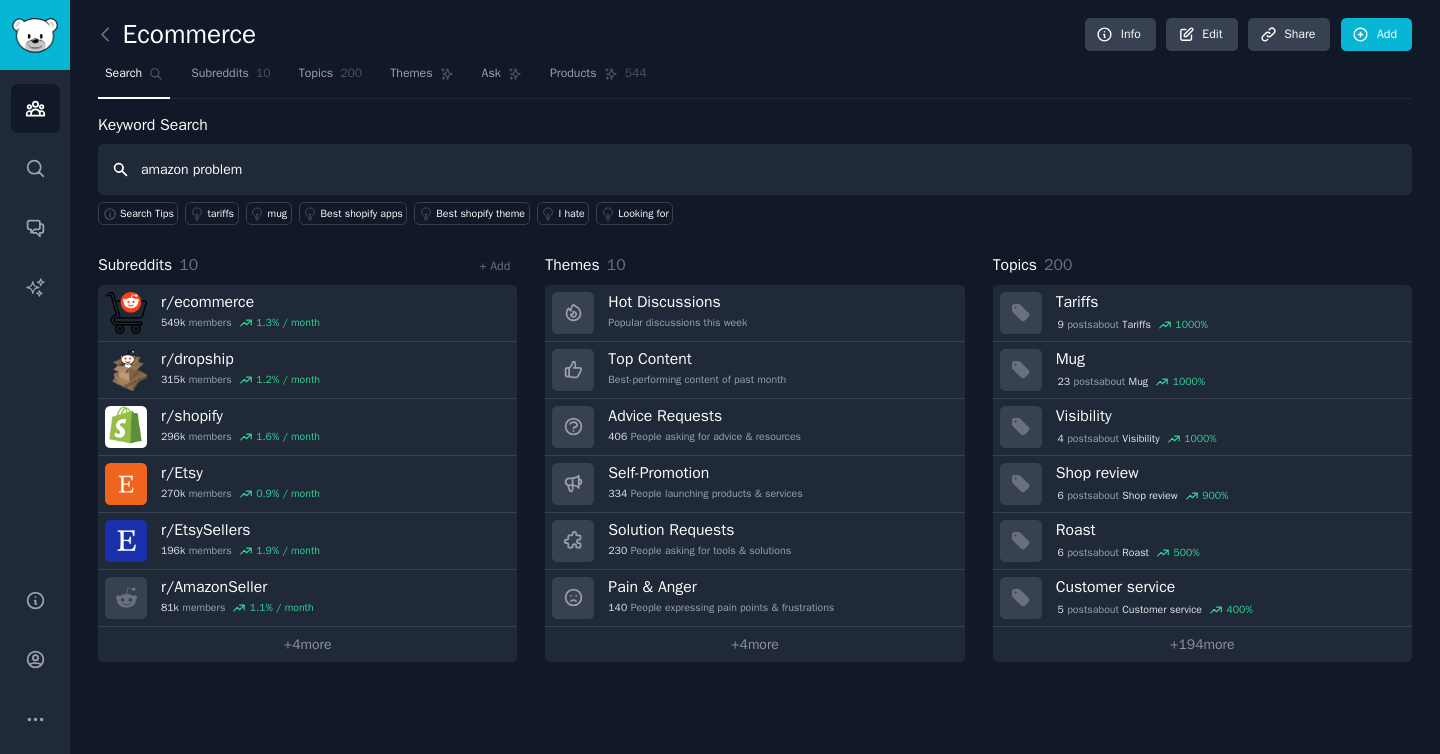 type on "amazon problem" 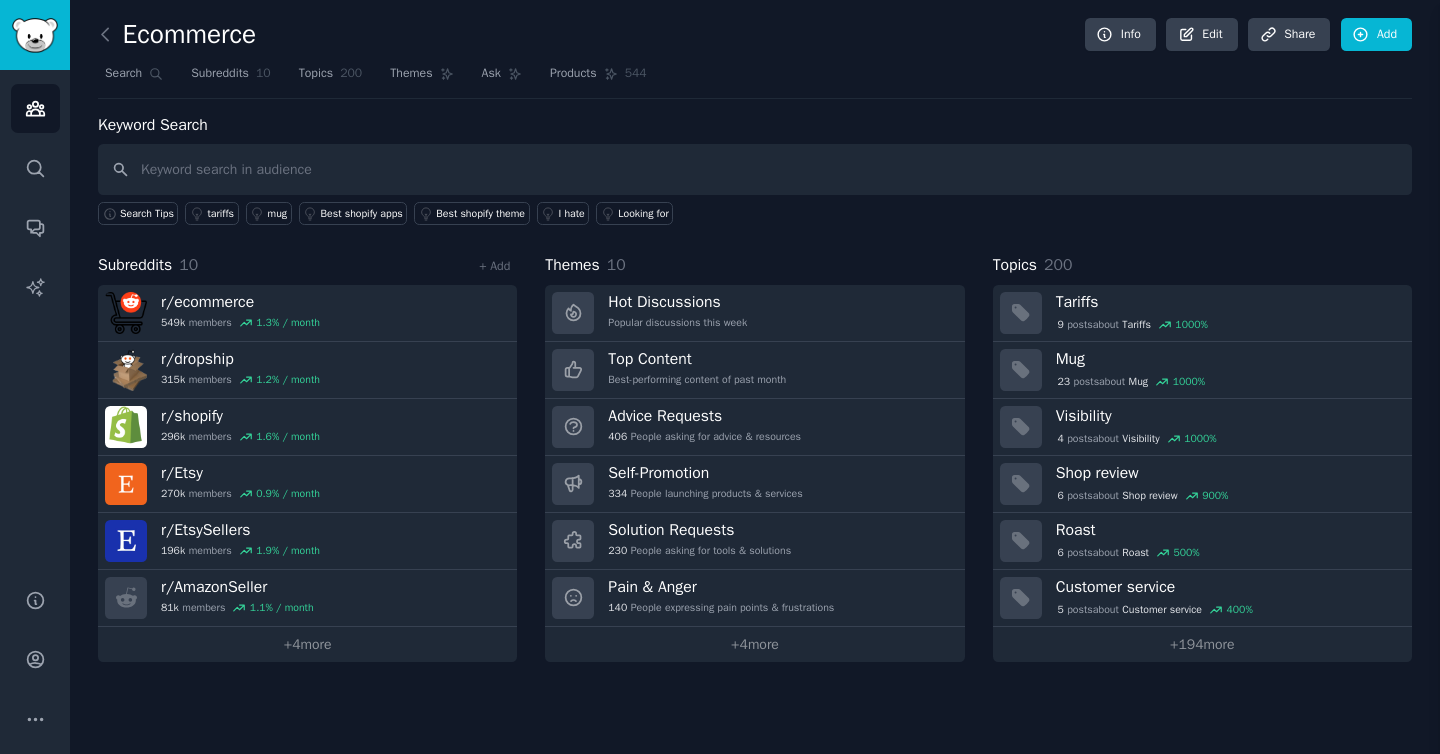 type 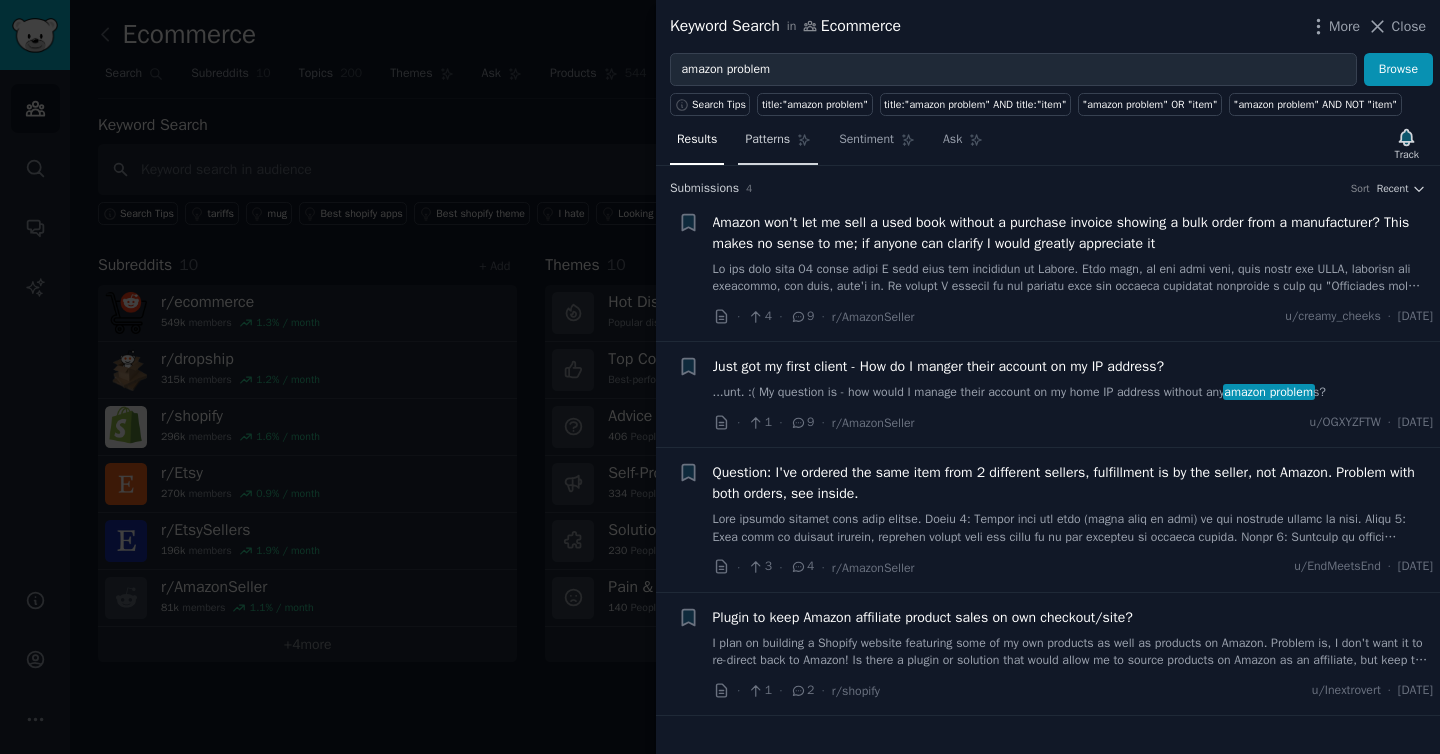 click on "Patterns" at bounding box center [767, 140] 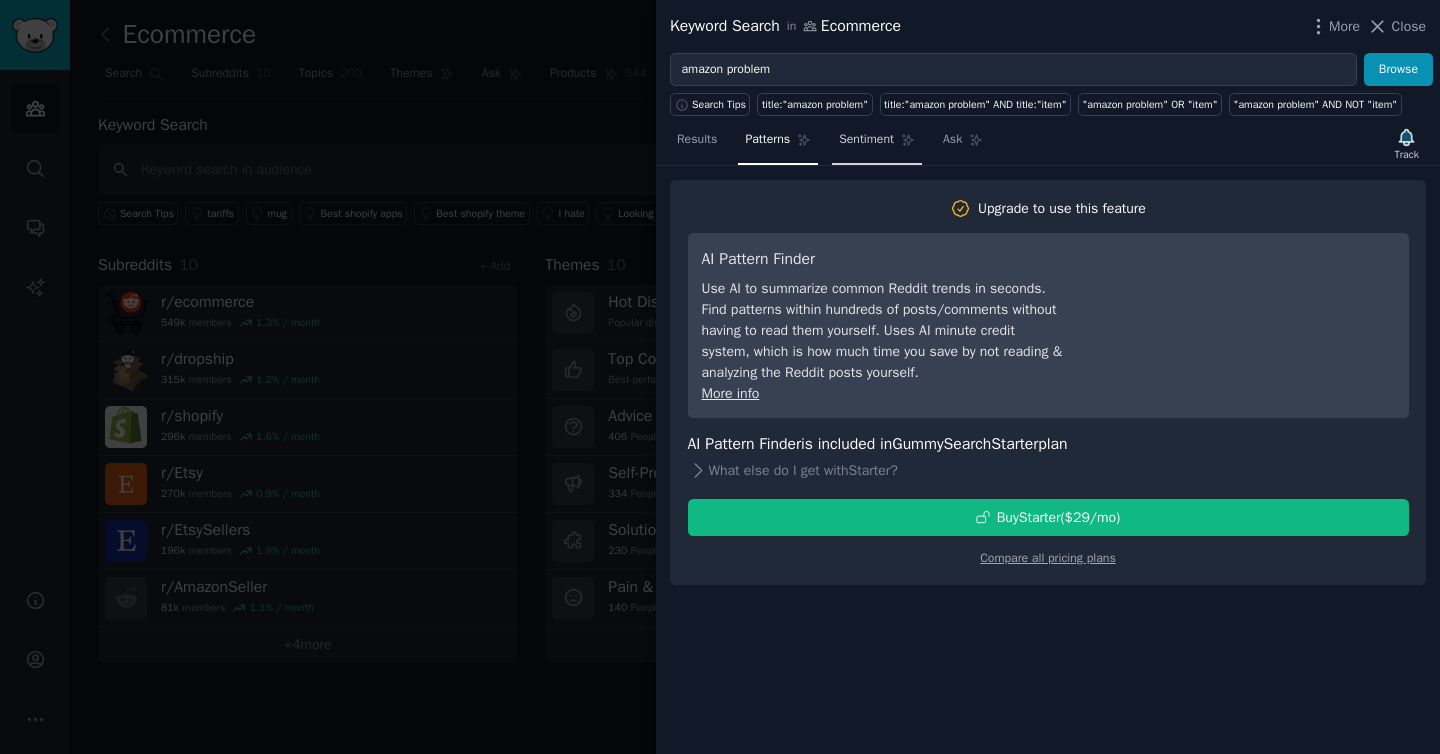 click on "Sentiment" at bounding box center (866, 140) 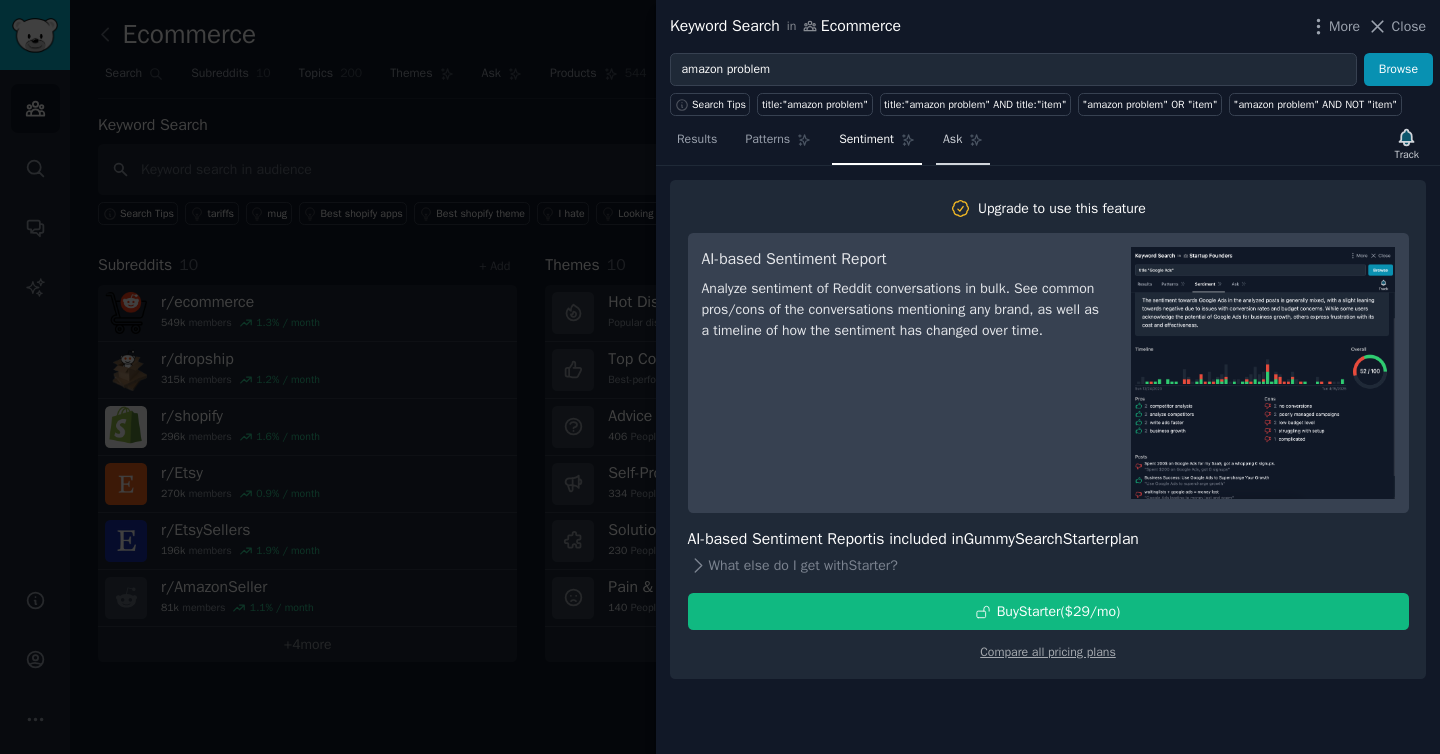 click 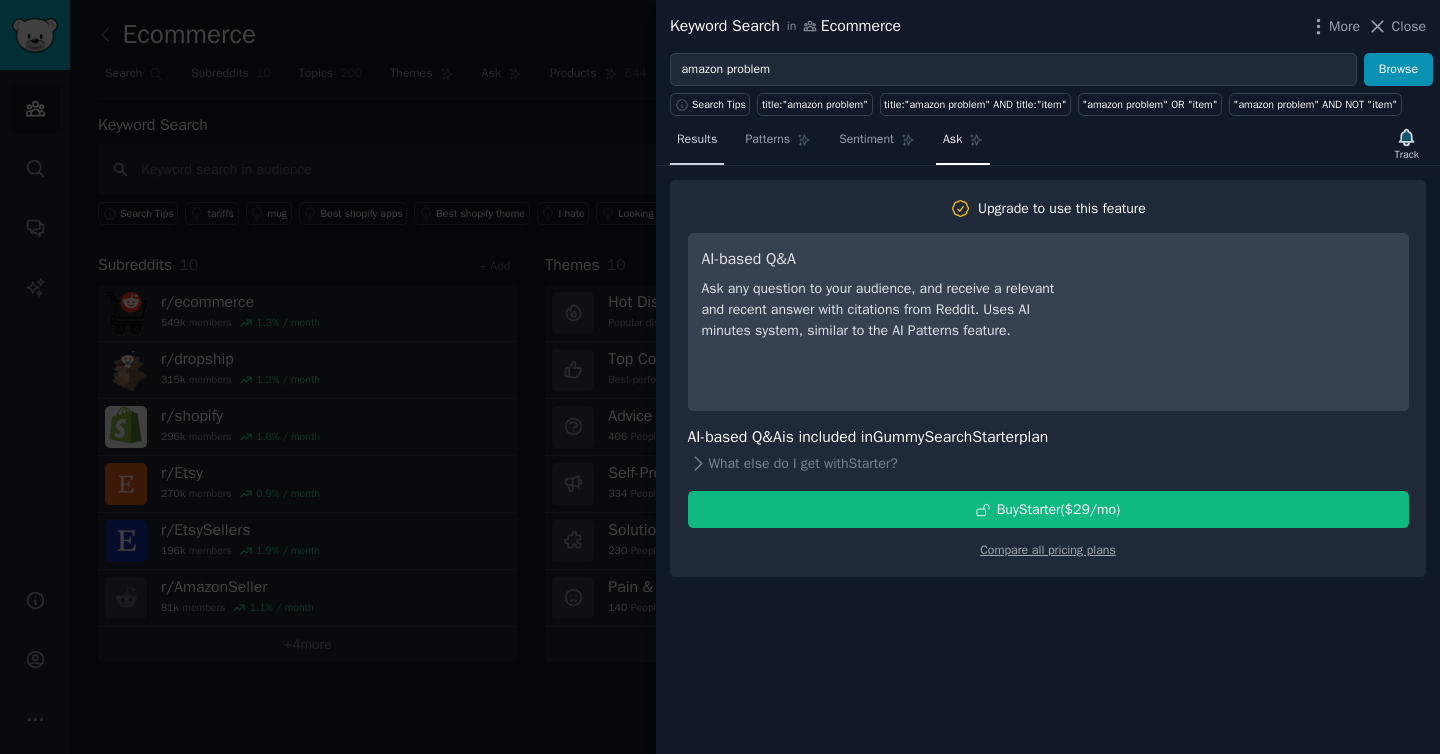 click on "Results" at bounding box center [697, 140] 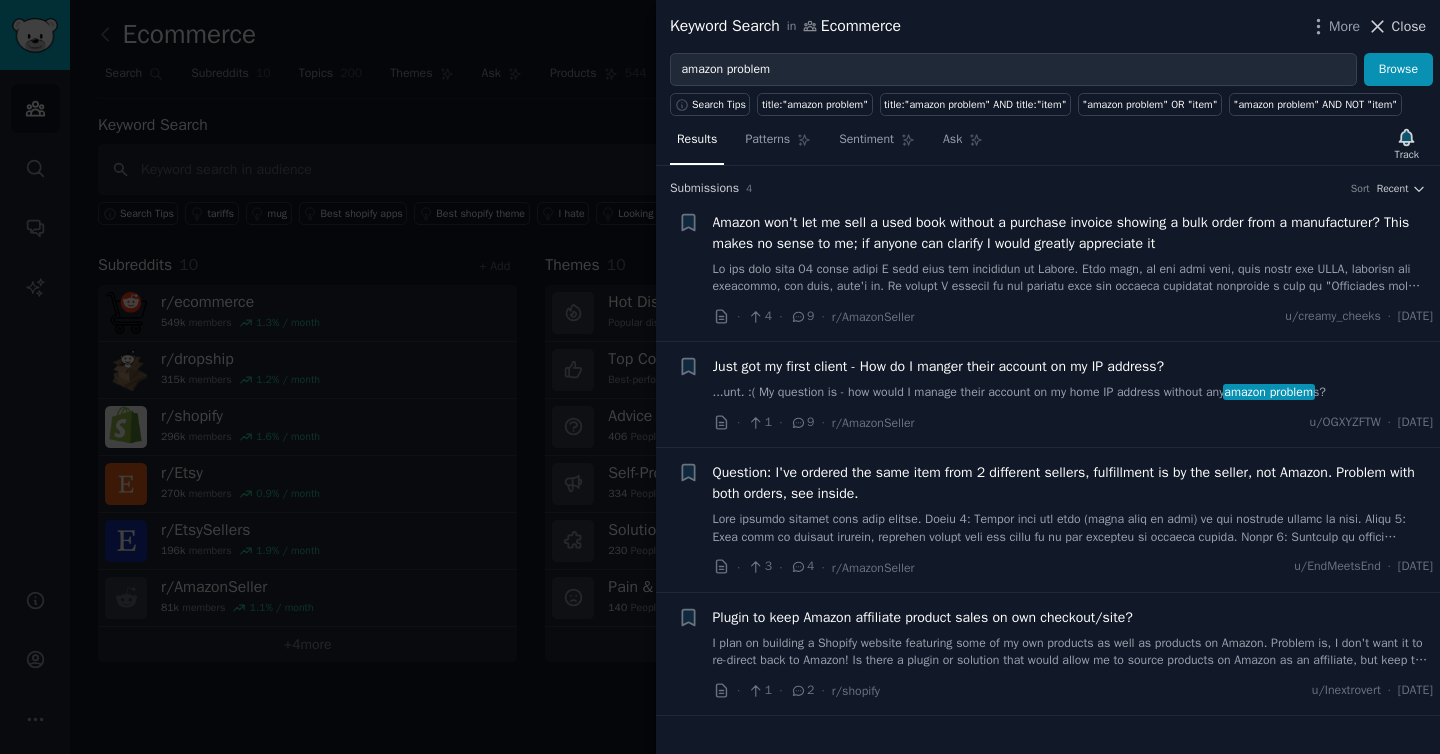 click on "Close" at bounding box center (1409, 26) 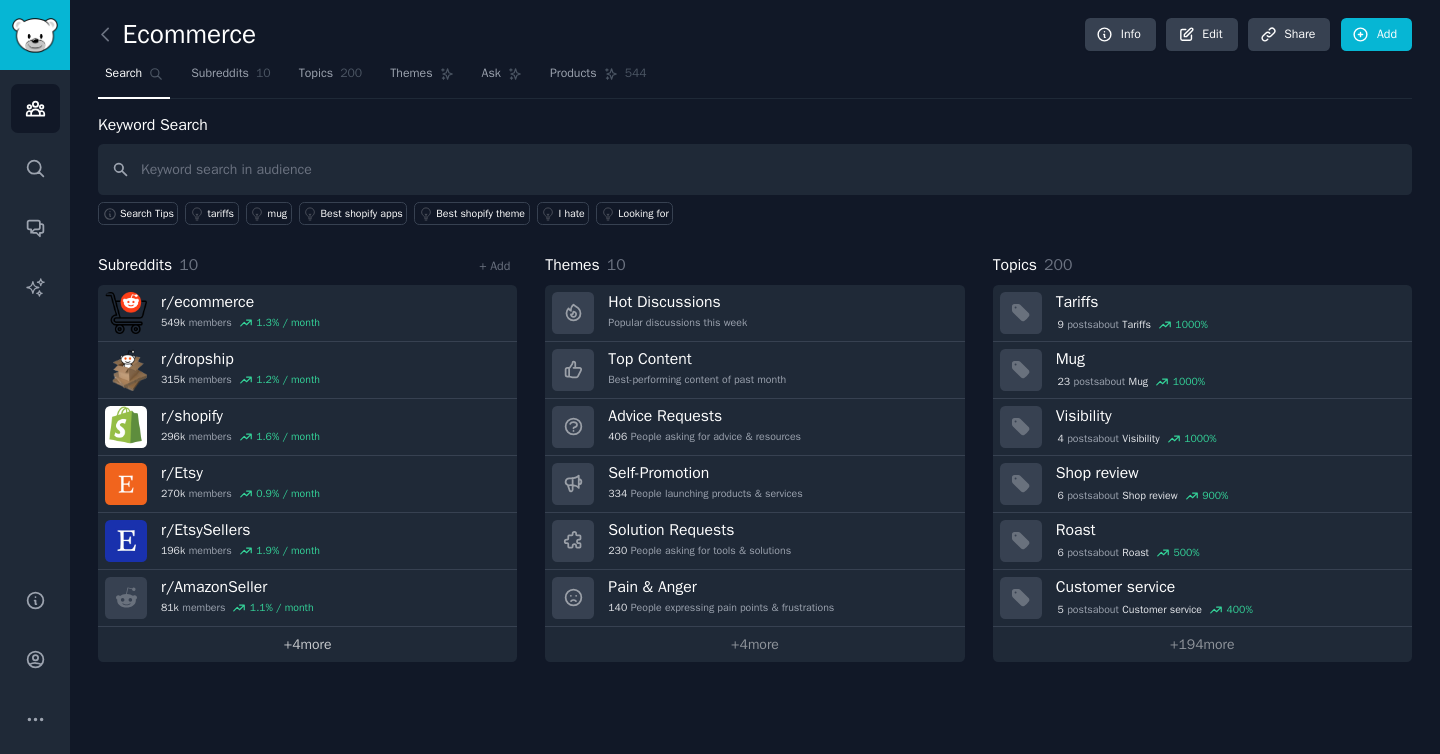 click on "+  4  more" at bounding box center (307, 644) 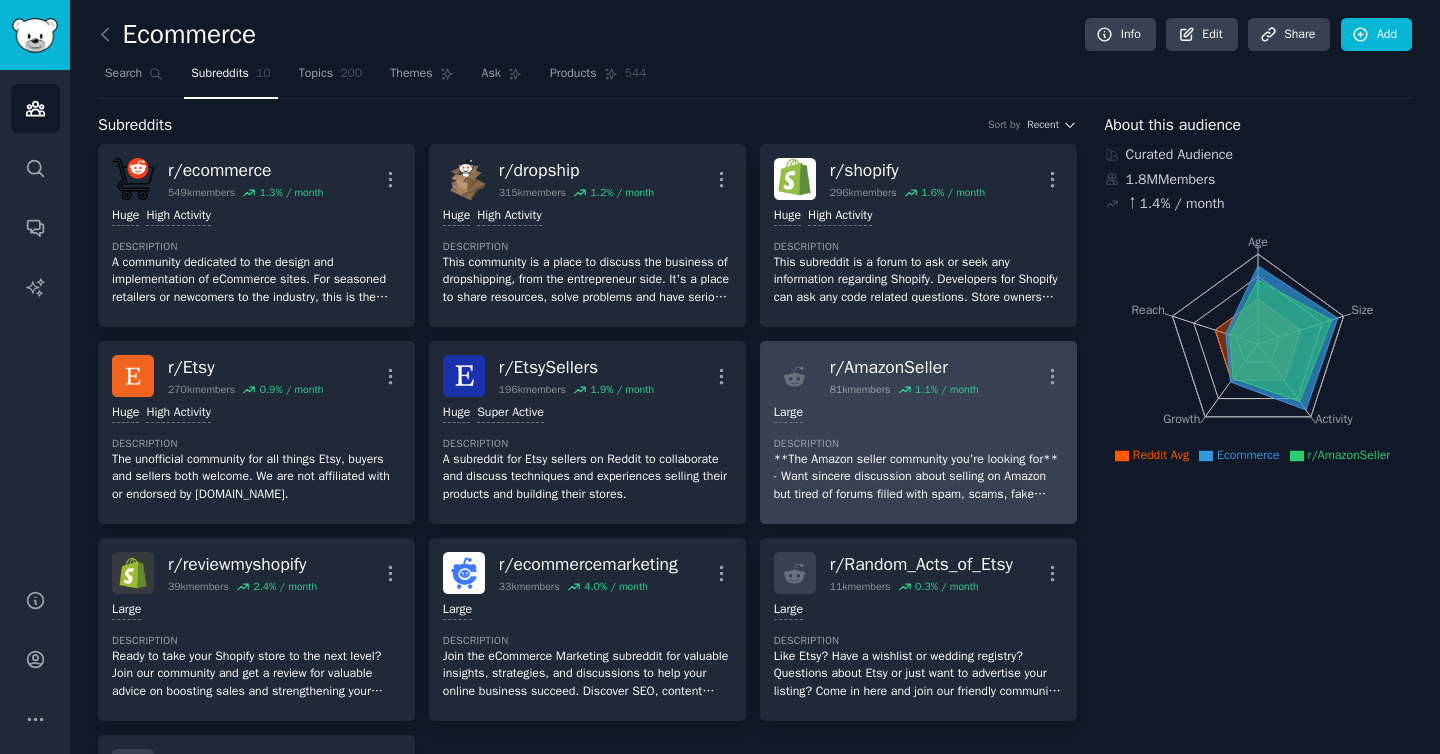 click on "Large" at bounding box center (918, 413) 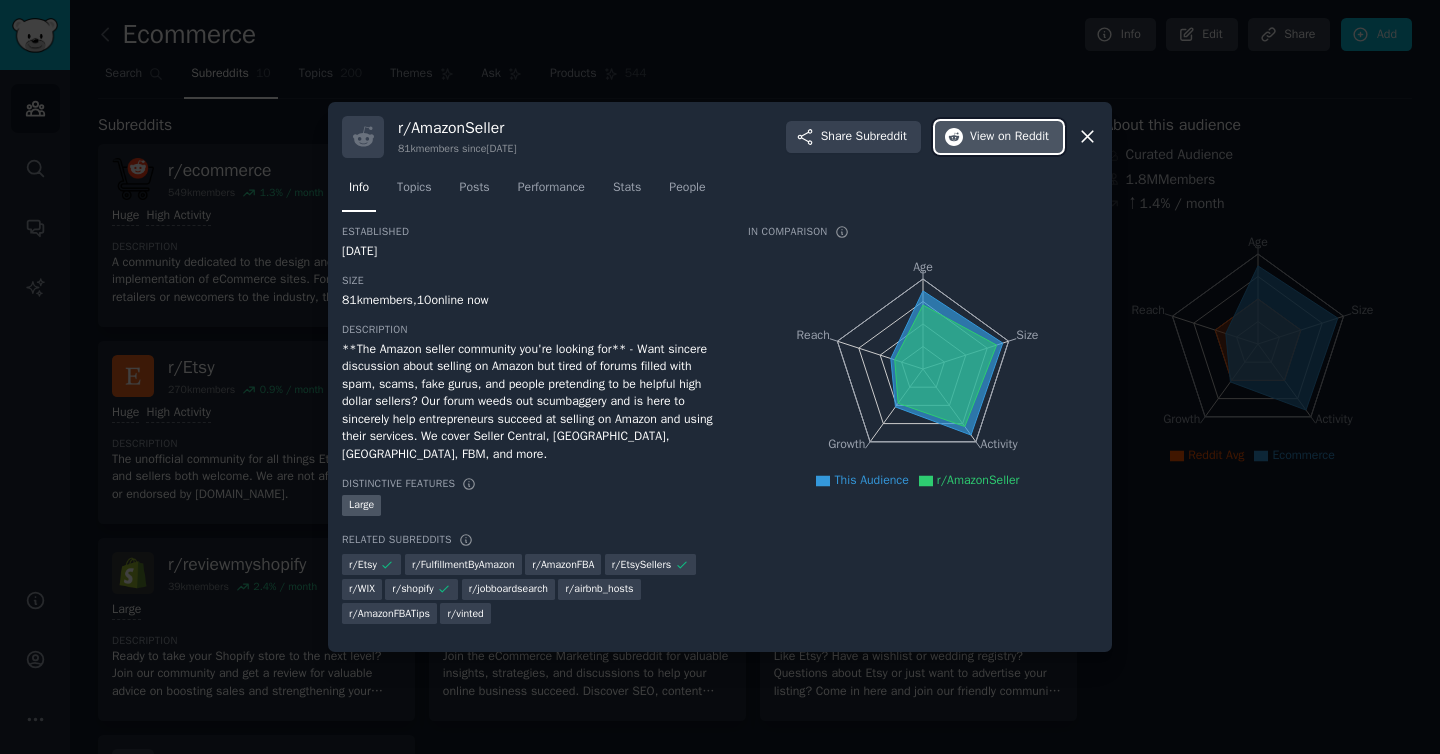 click on "on Reddit" at bounding box center [1023, 137] 